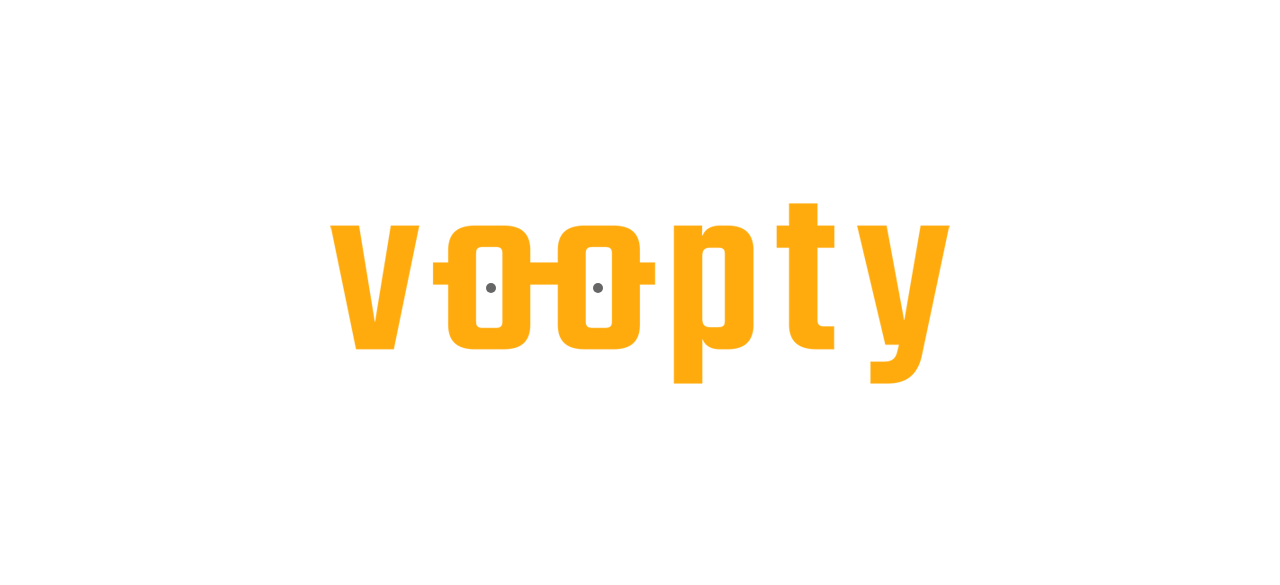 scroll, scrollTop: 0, scrollLeft: 0, axis: both 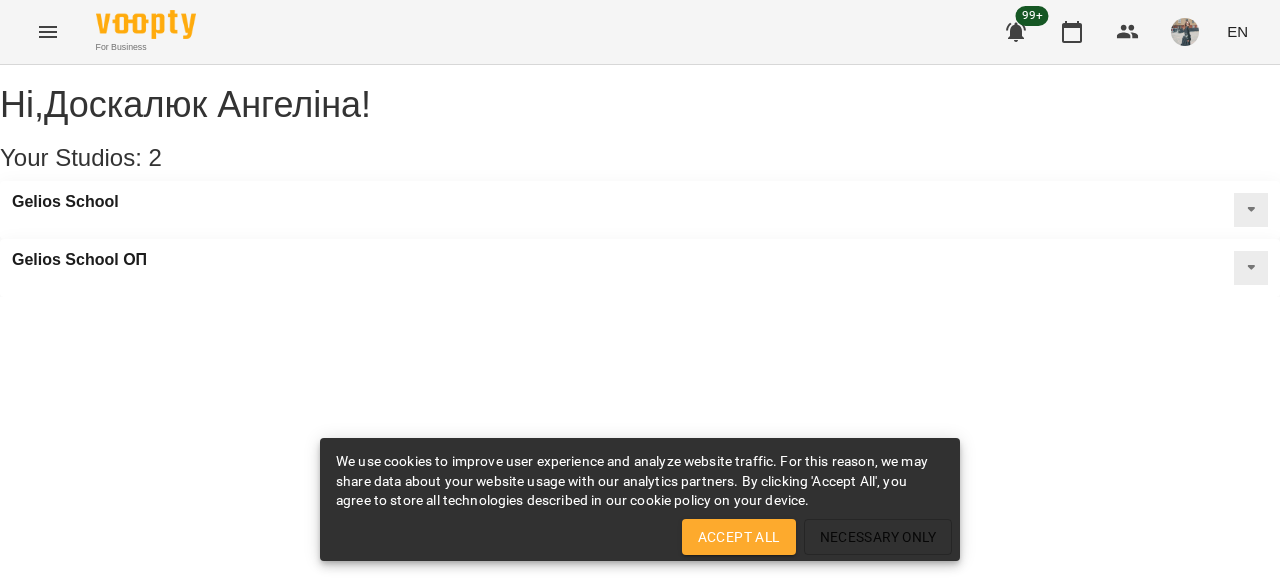 click at bounding box center [48, 32] 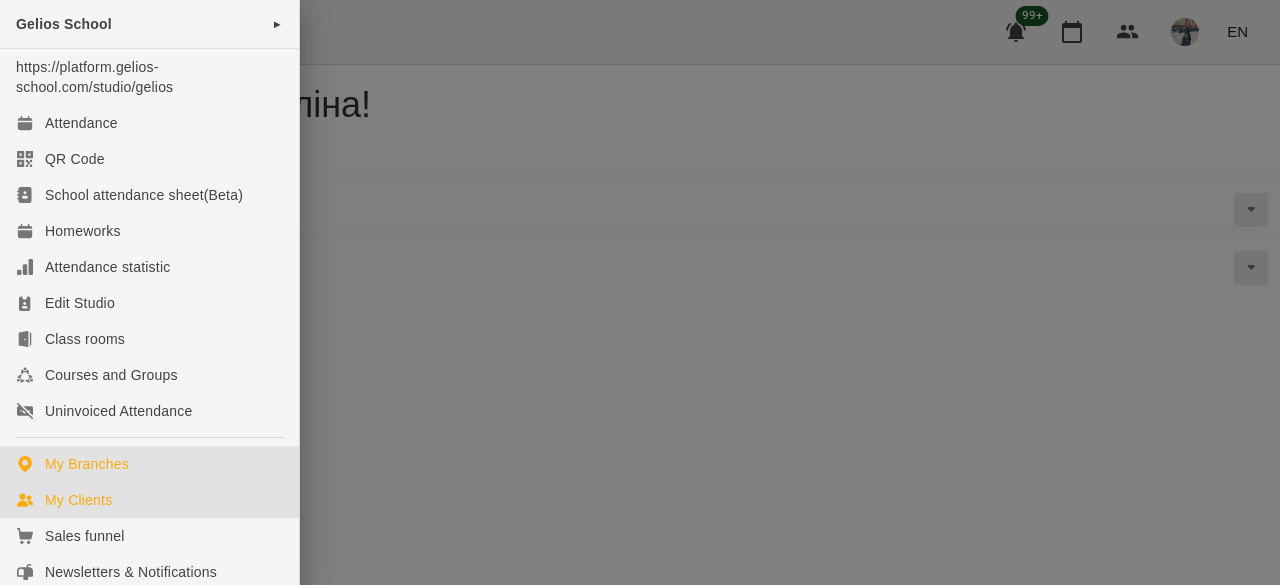 click on "My Clients" at bounding box center (78, 500) 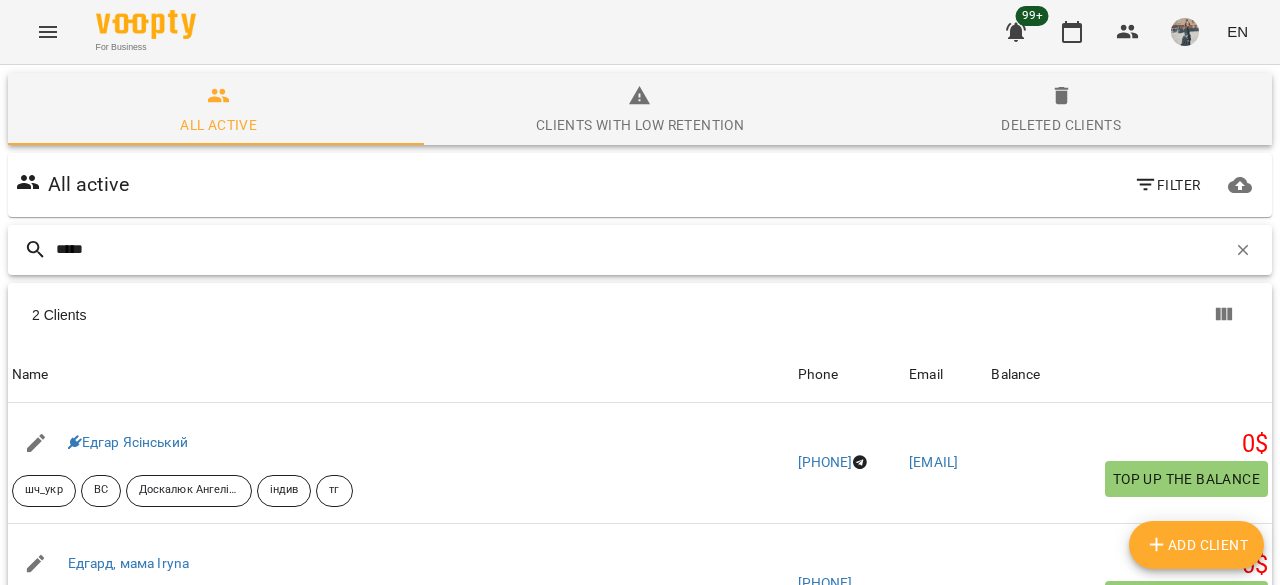 click on "*****" at bounding box center [641, 249] 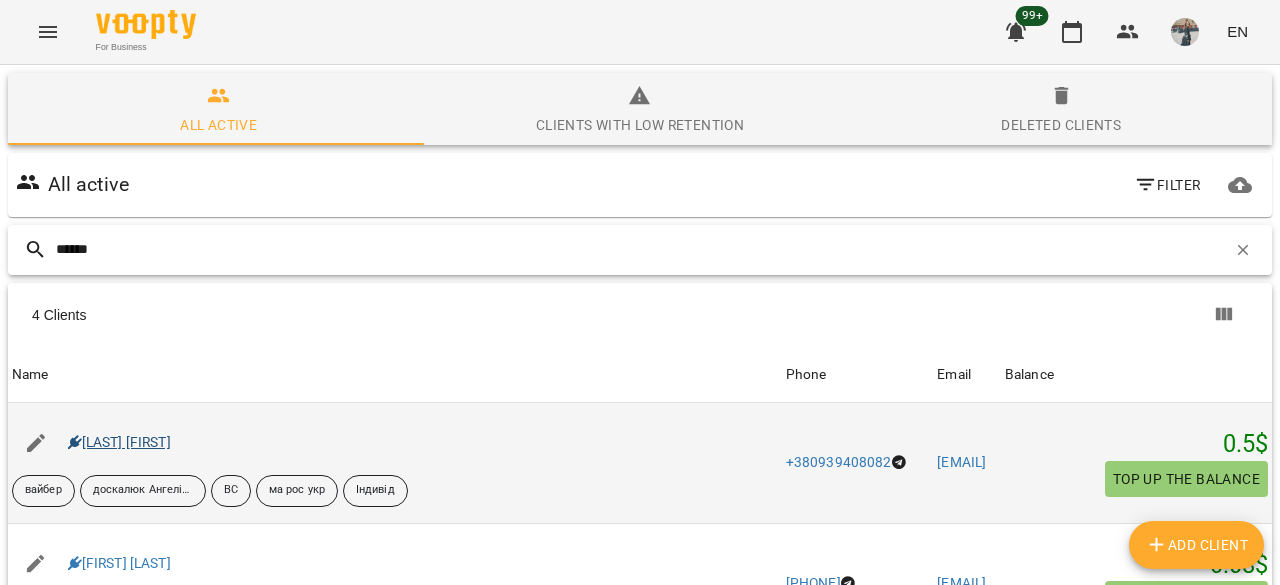 type on "******" 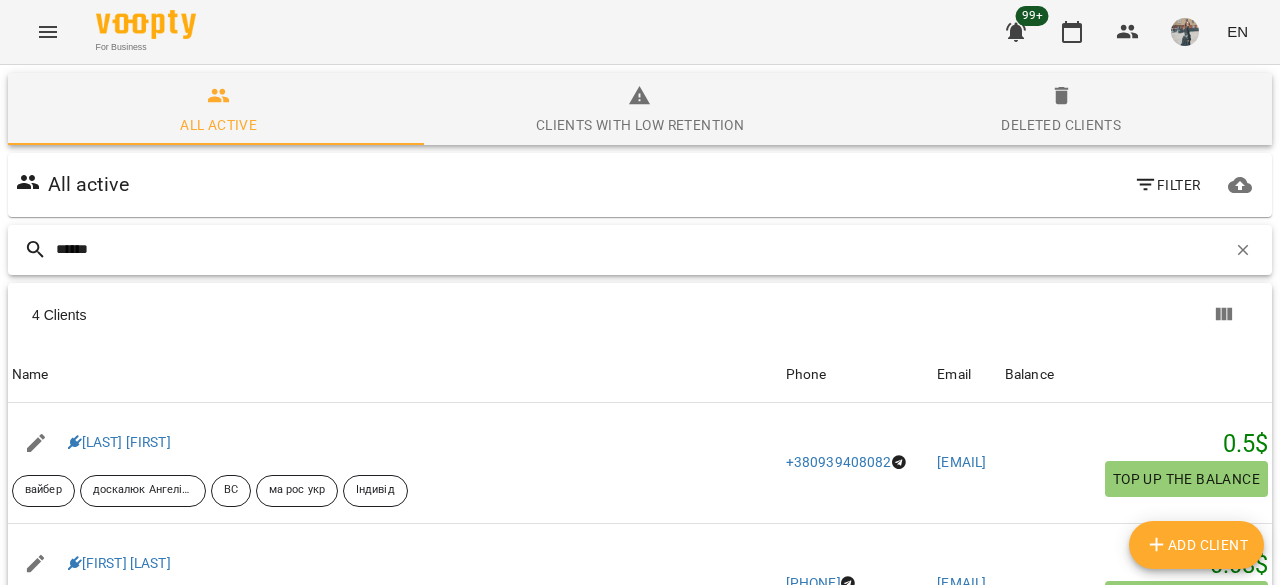 click on "******" at bounding box center (641, 249) 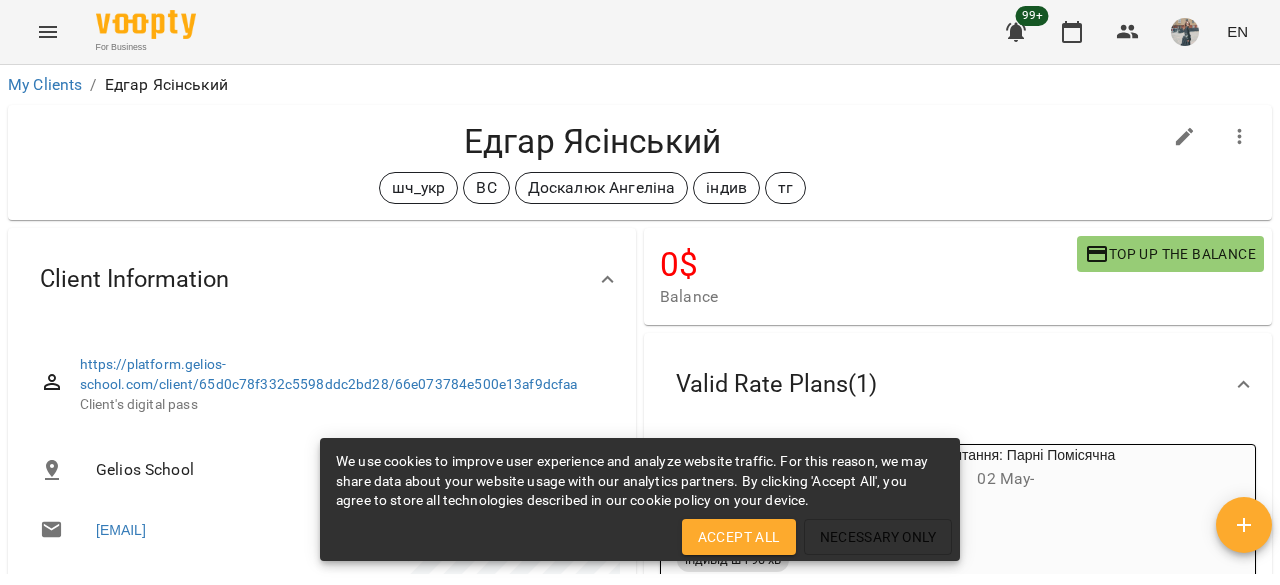 scroll, scrollTop: 0, scrollLeft: 0, axis: both 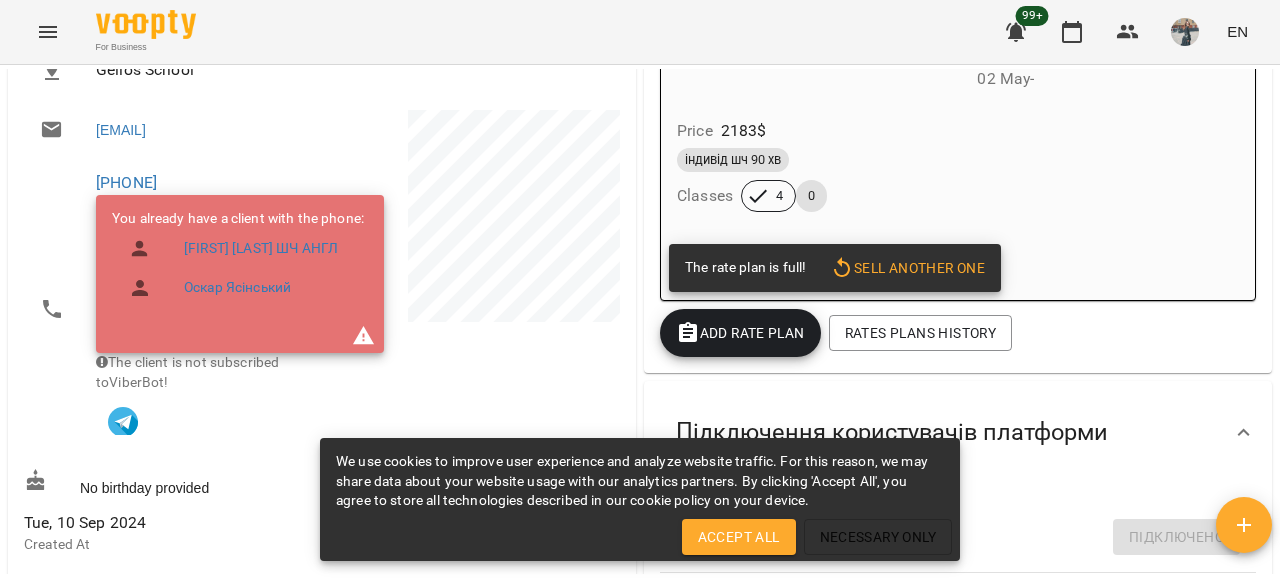click on "Sell another one" at bounding box center (907, 268) 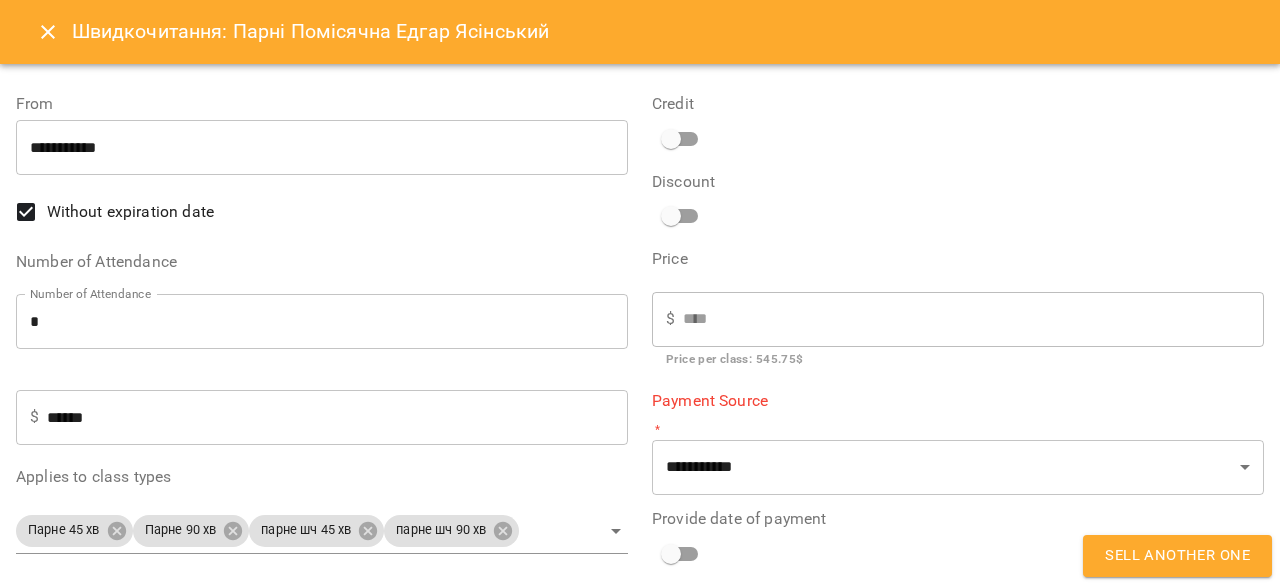 type on "**********" 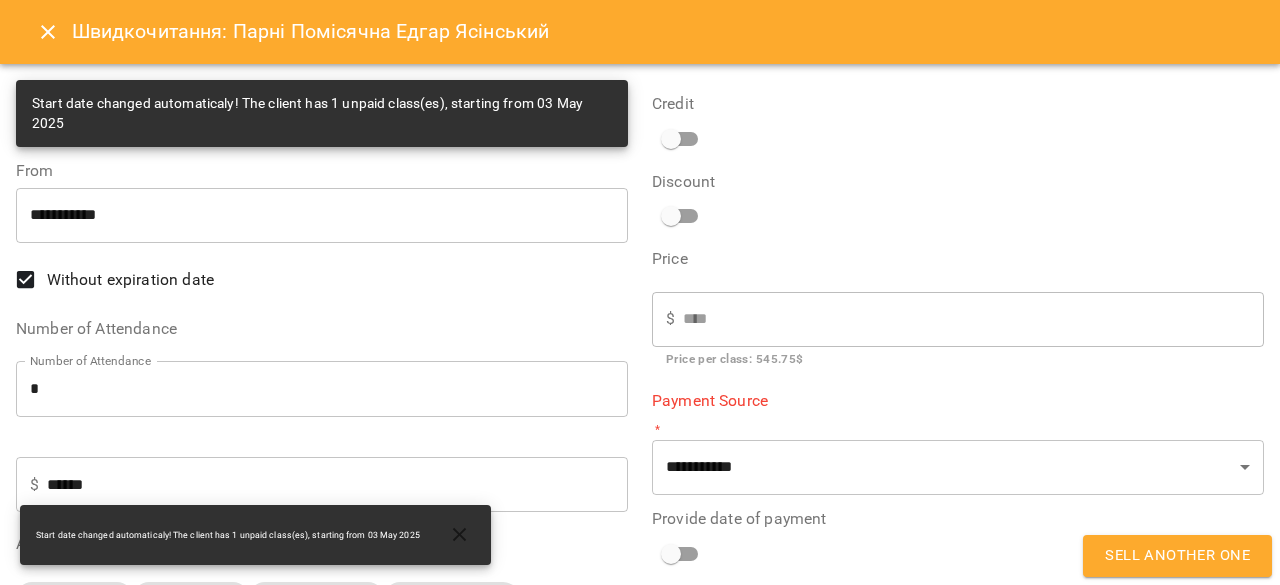 click on "*" at bounding box center (322, 389) 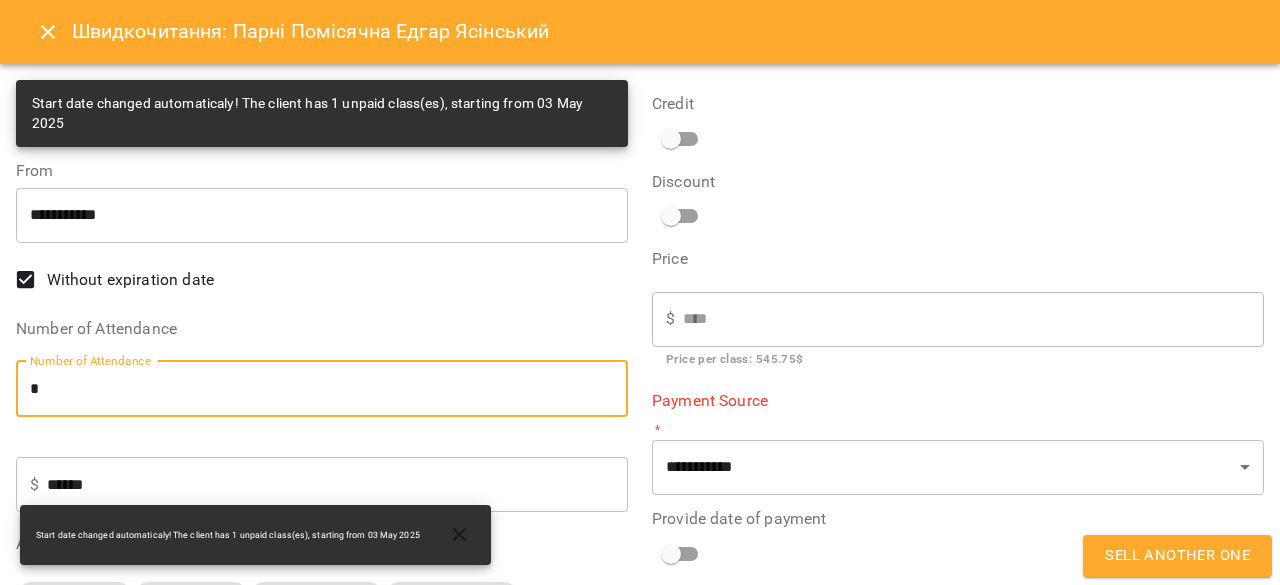 click on "*" at bounding box center [322, 389] 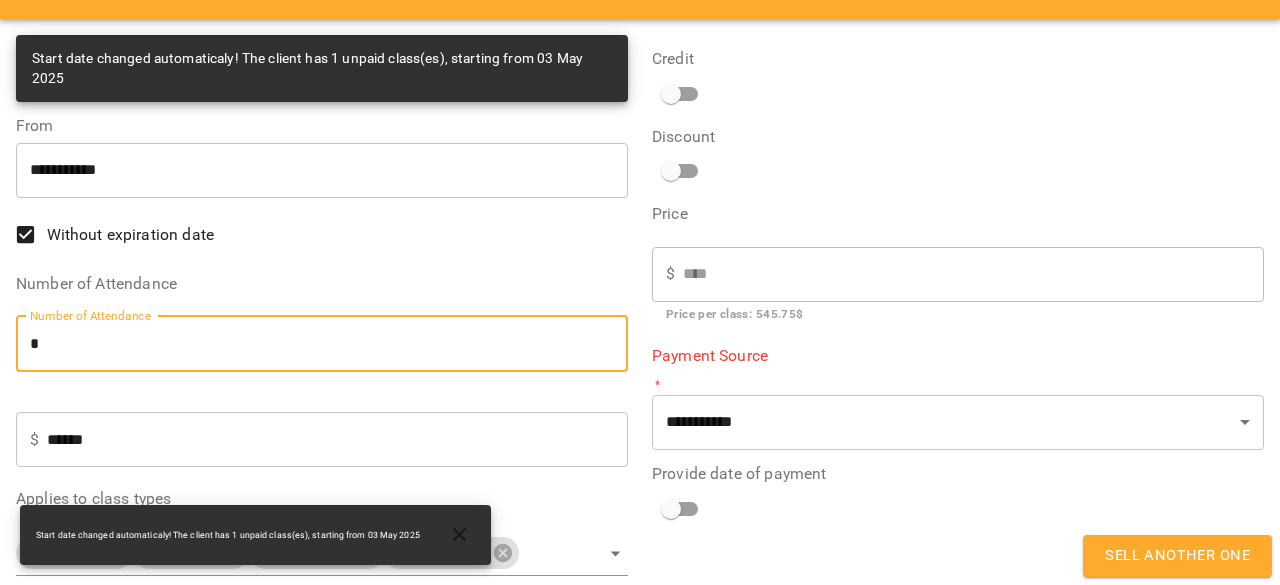 scroll, scrollTop: 68, scrollLeft: 0, axis: vertical 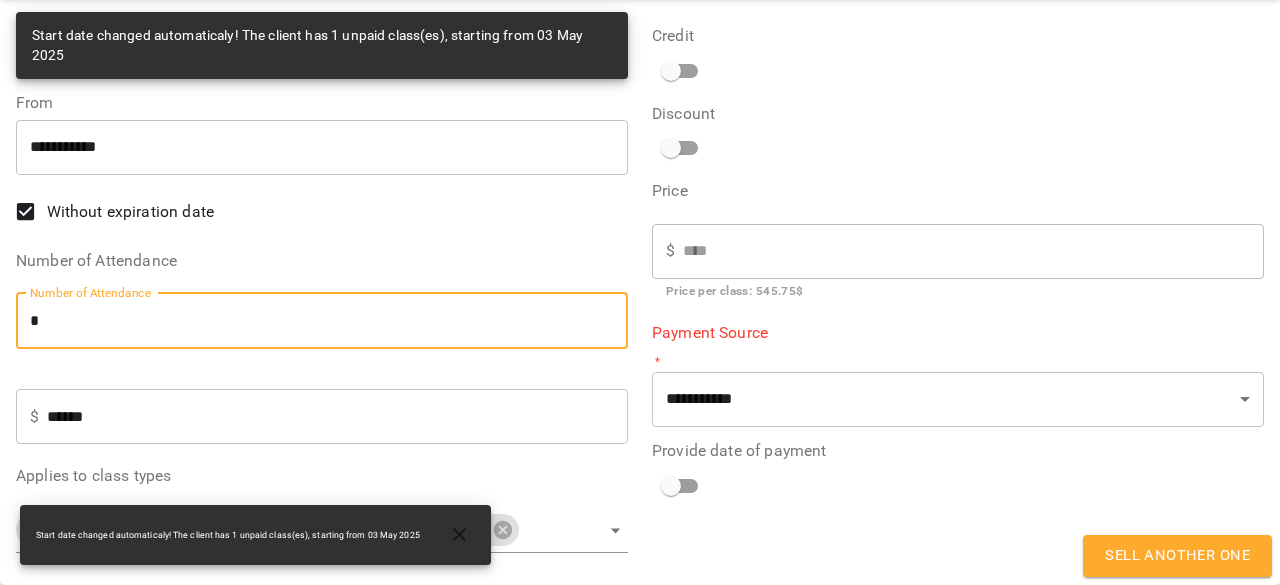 type on "*" 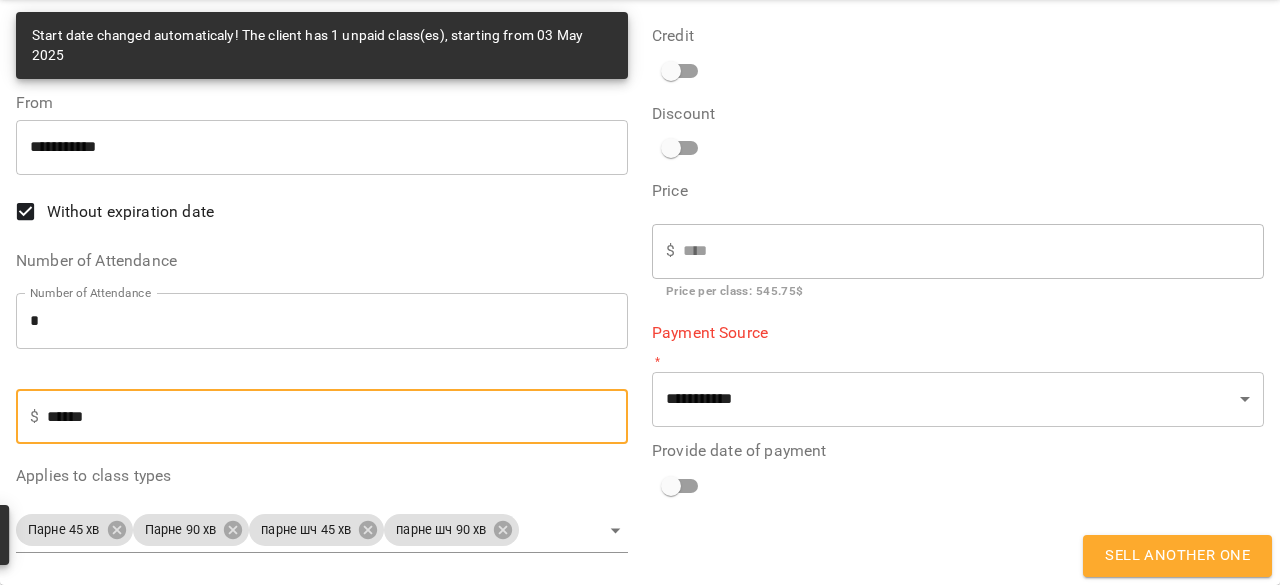 click on "******" at bounding box center [337, 417] 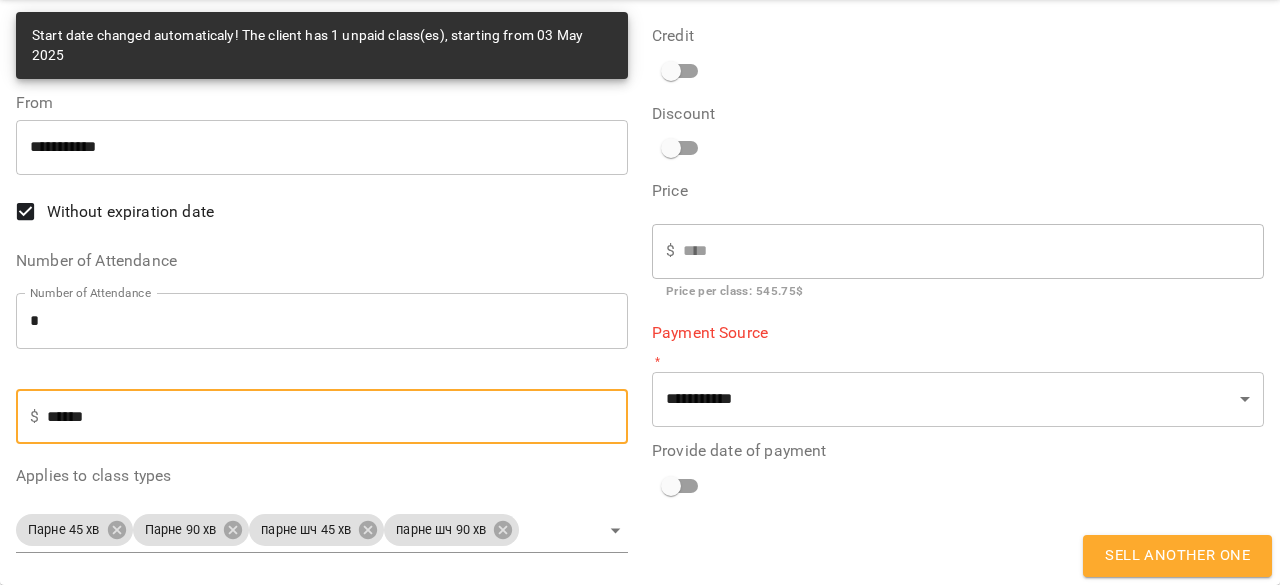 paste on "*" 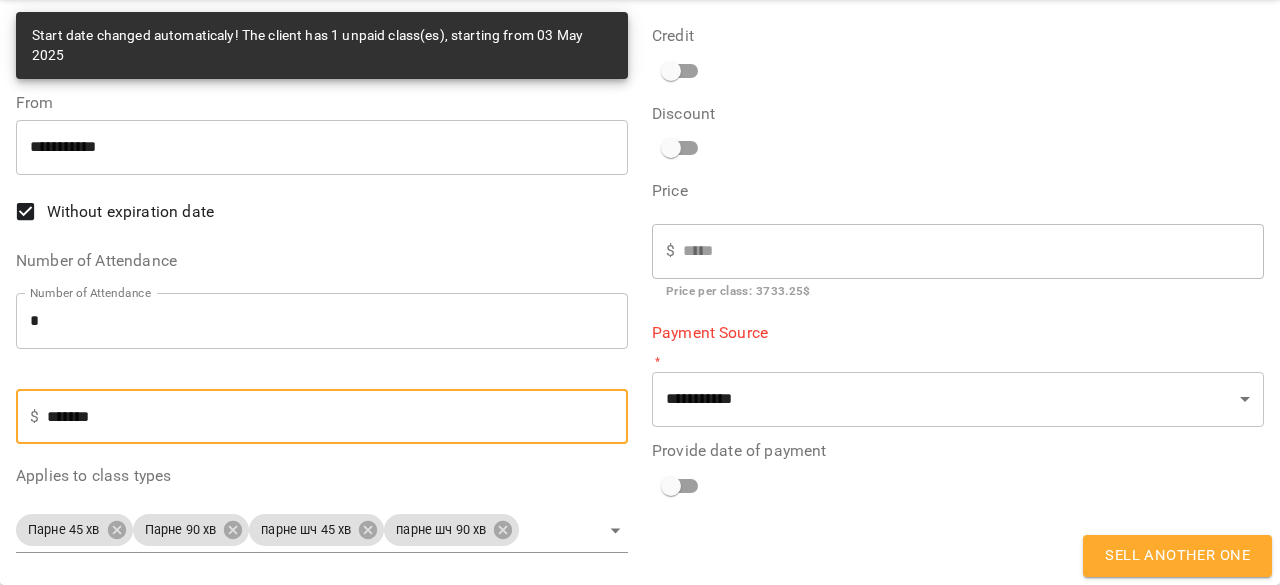 type on "*******" 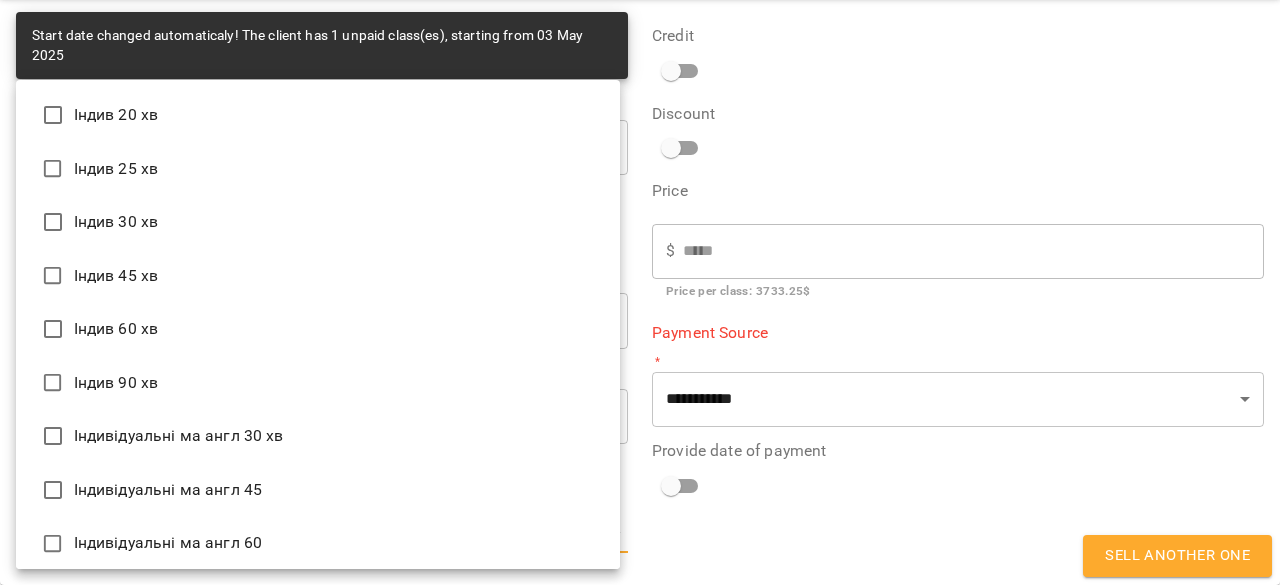 scroll, scrollTop: 1343, scrollLeft: 0, axis: vertical 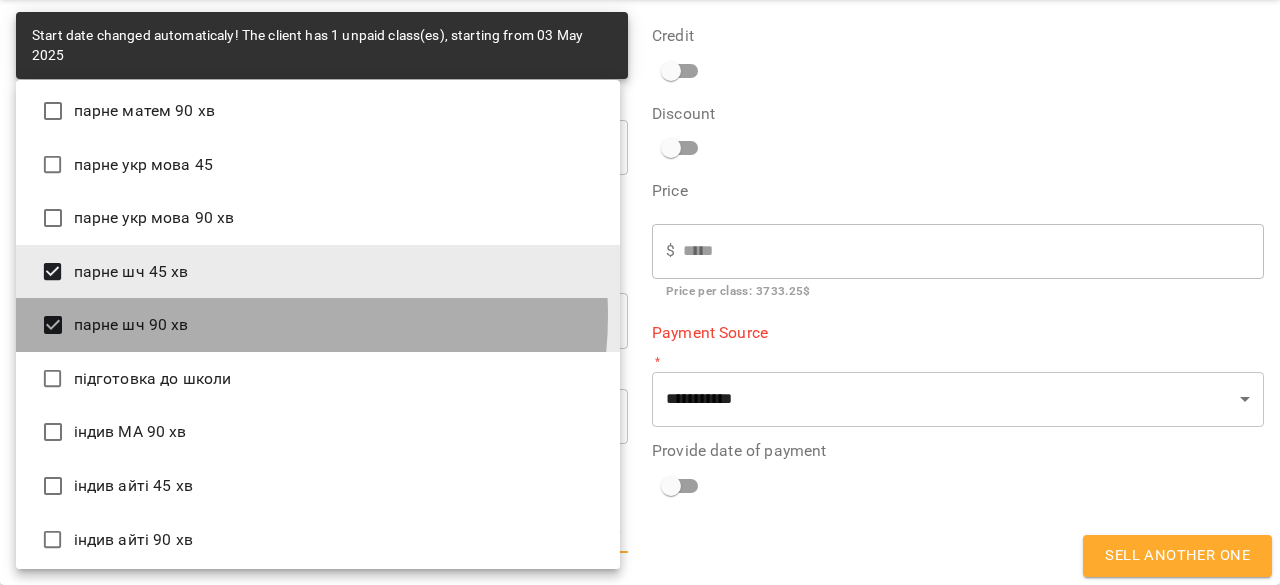 click on "парне шч 90 хв" at bounding box center [318, 325] 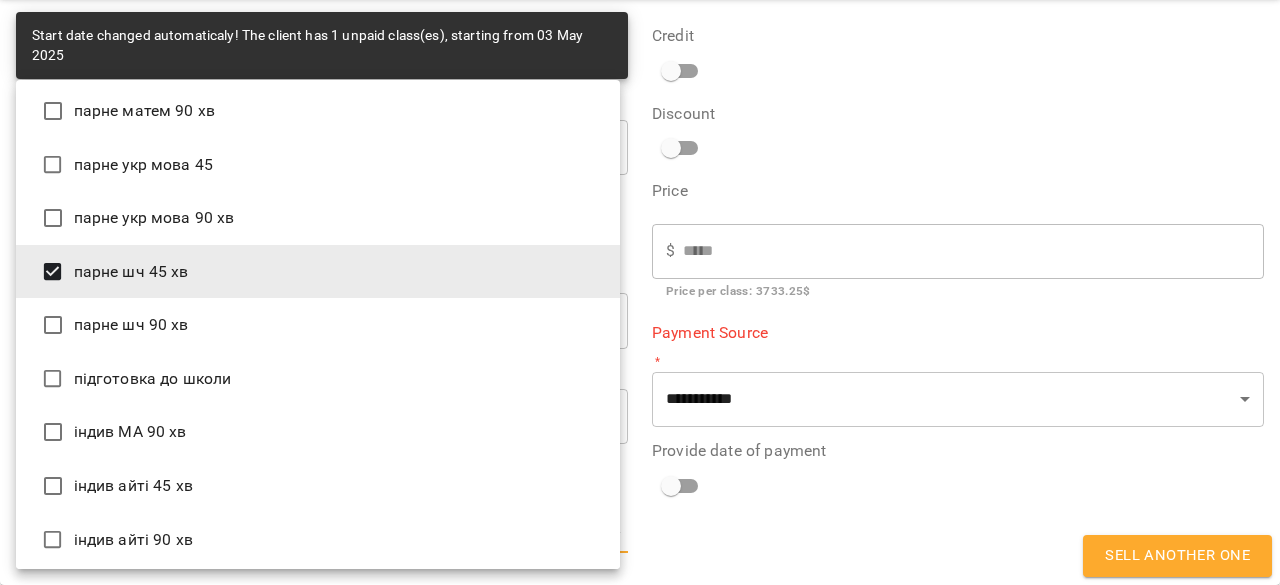 click on "парне шч 45 хв" at bounding box center [318, 272] 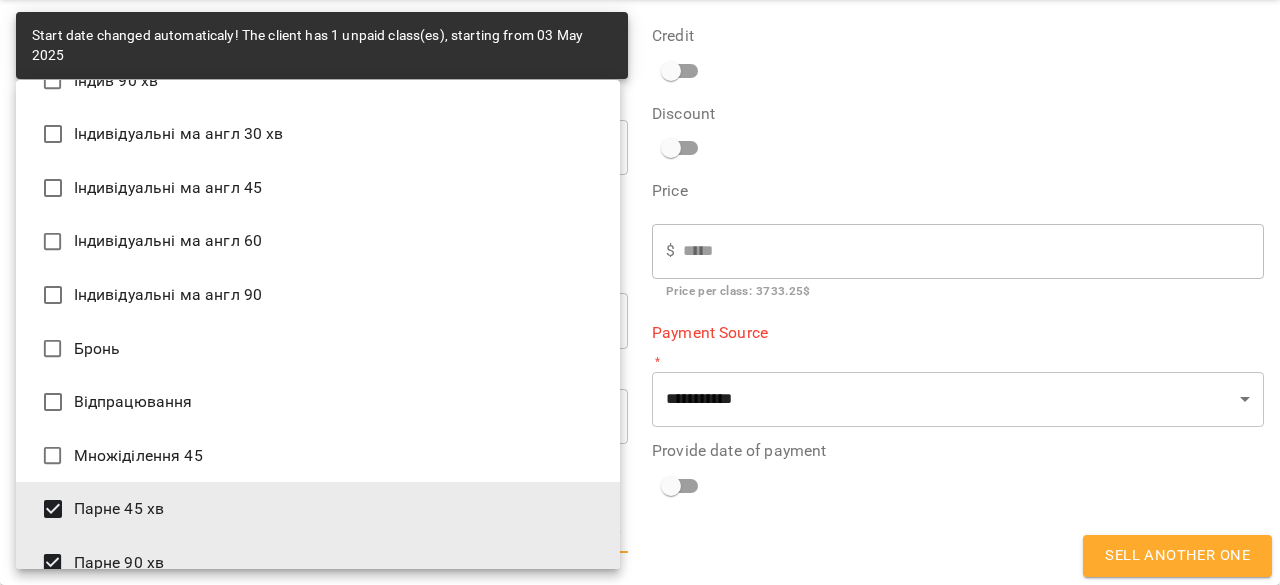 scroll, scrollTop: 440, scrollLeft: 0, axis: vertical 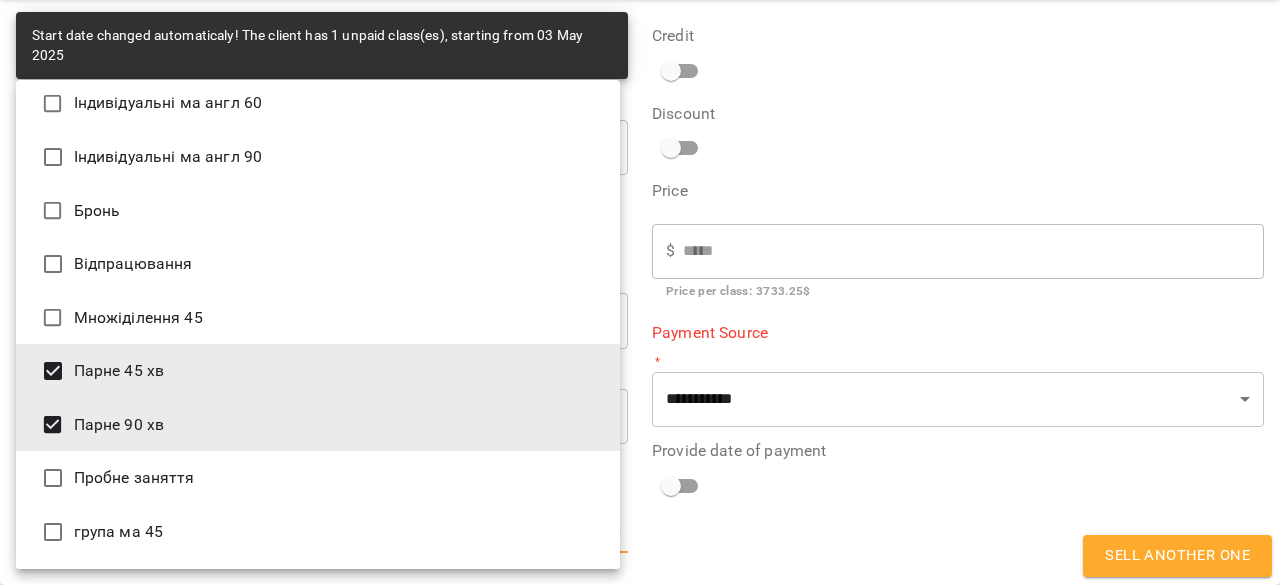 click on "Парне 45 хв" at bounding box center [318, 371] 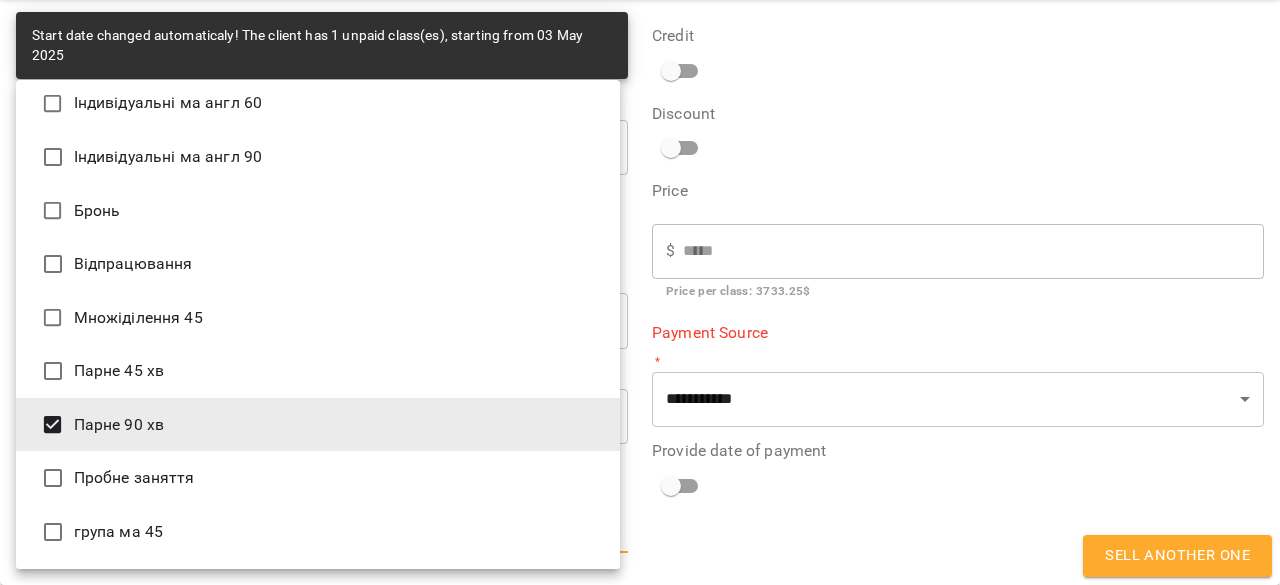 click on "Парне 90 хв" at bounding box center [318, 425] 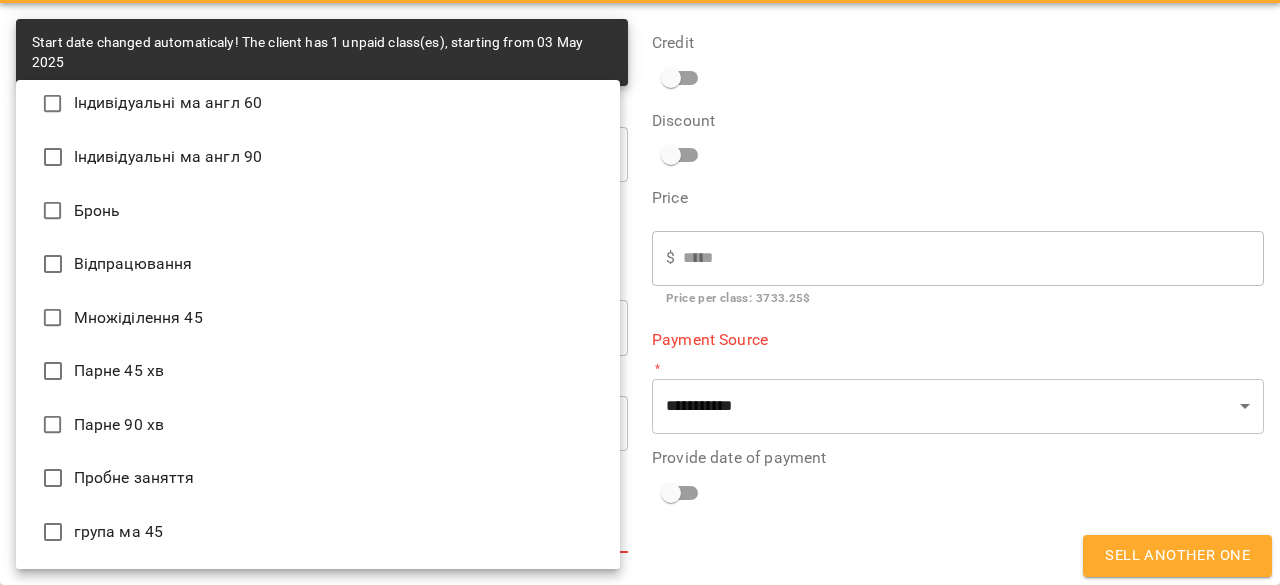 scroll, scrollTop: 0, scrollLeft: 0, axis: both 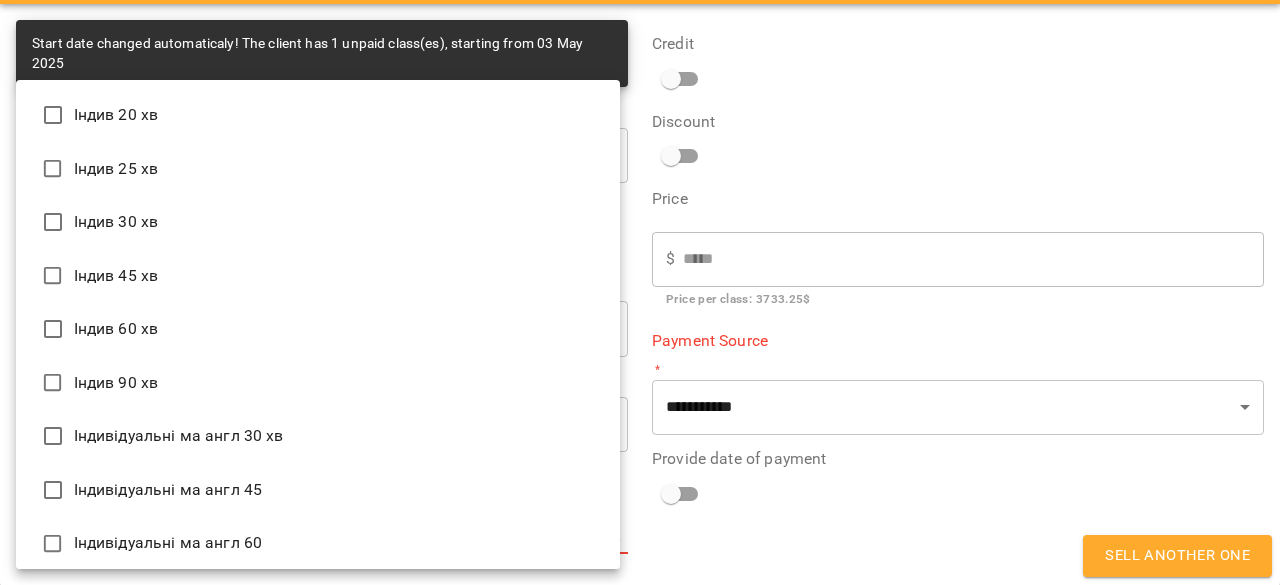 click at bounding box center [640, 292] 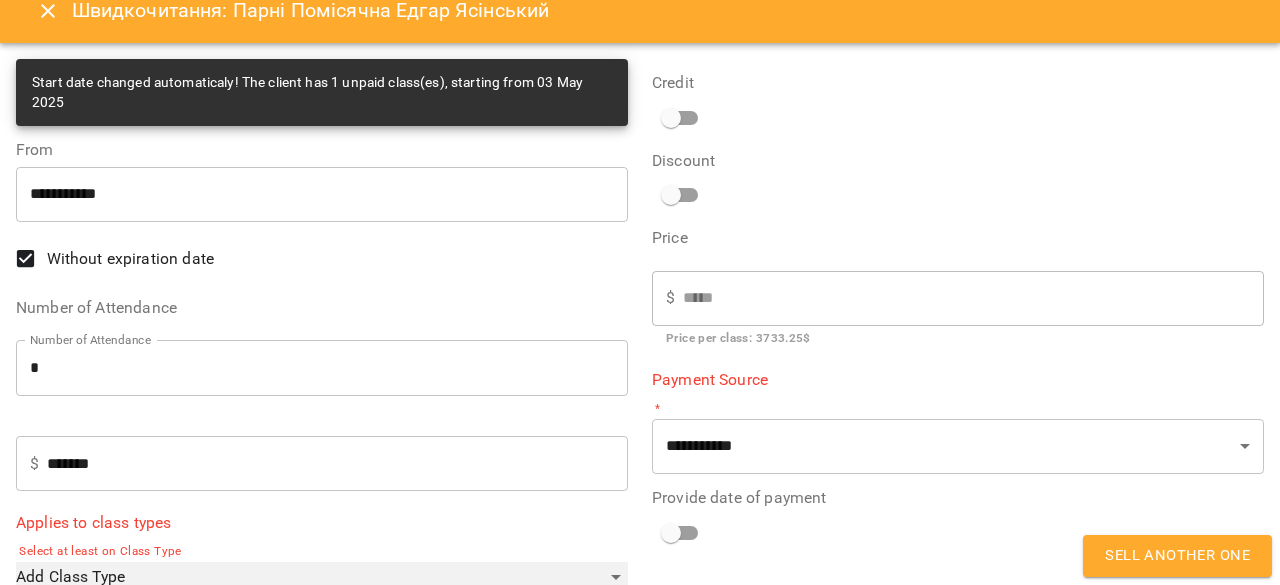 scroll, scrollTop: 0, scrollLeft: 0, axis: both 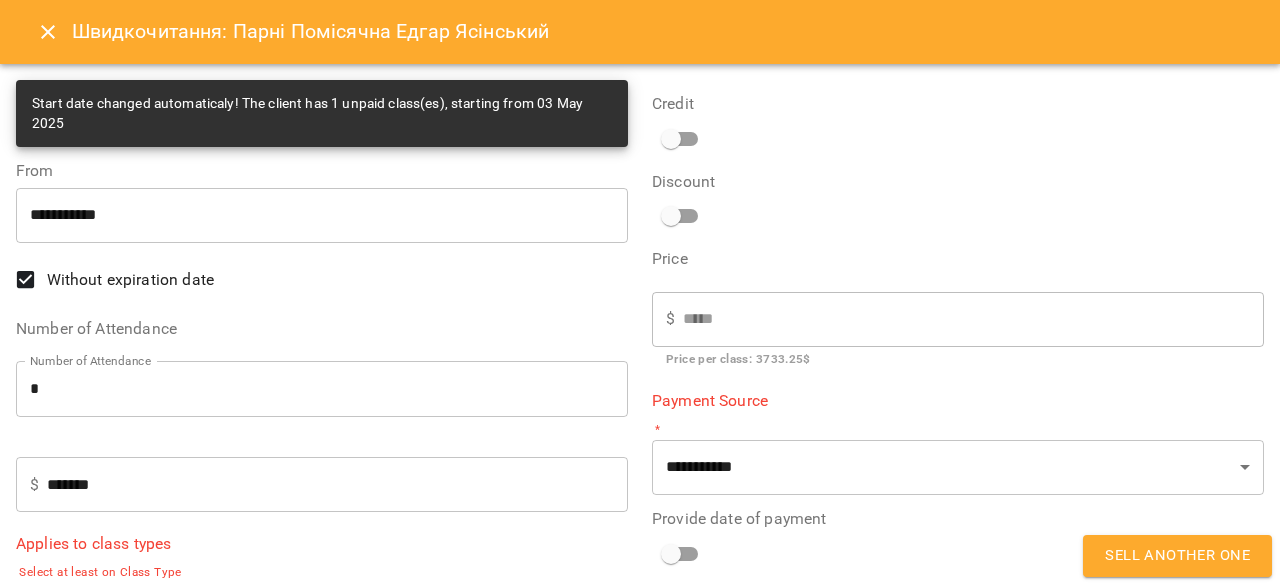 click on "Швидкочитання: Парні Помісячна   Едгар Ясінський" at bounding box center (640, 32) 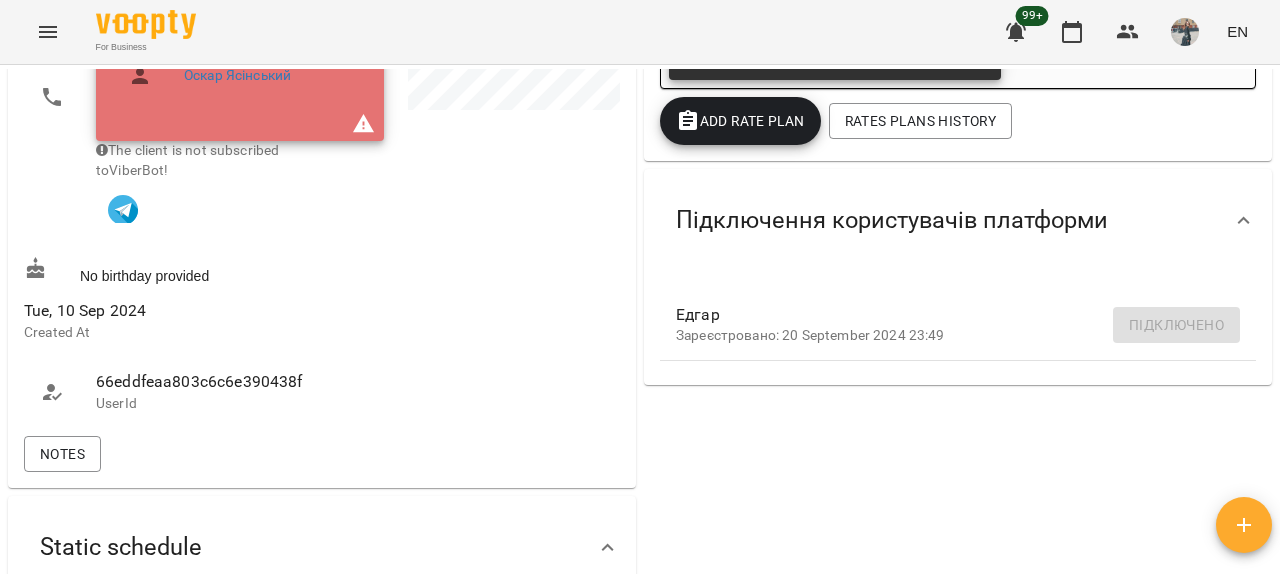 scroll, scrollTop: 461, scrollLeft: 0, axis: vertical 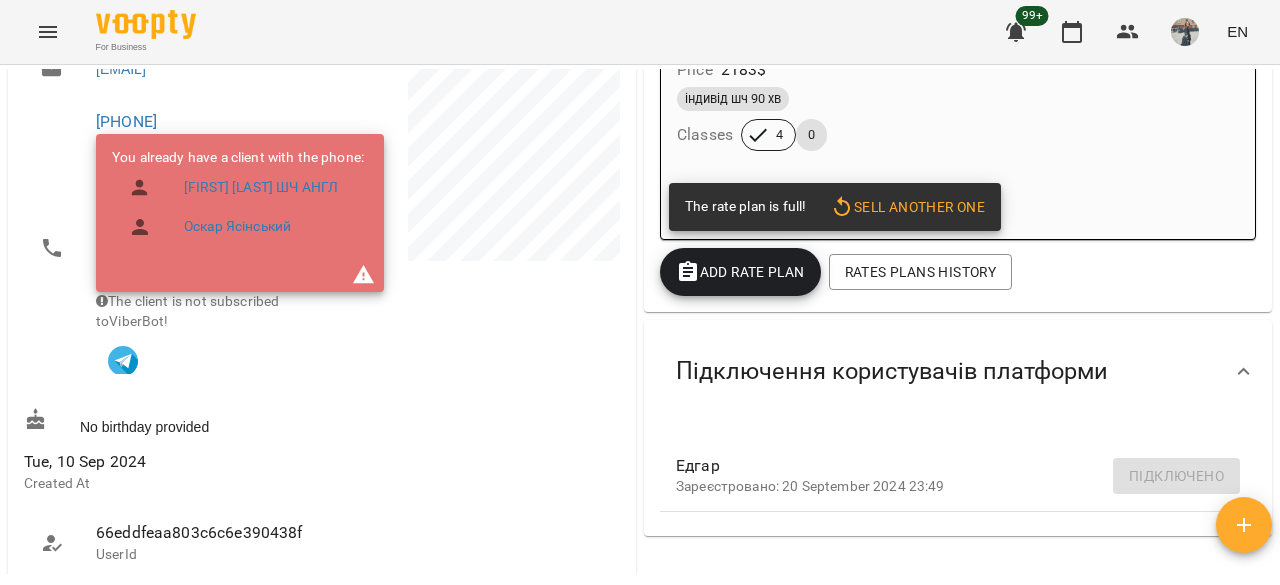 click on "Add Rate plan" at bounding box center (740, 272) 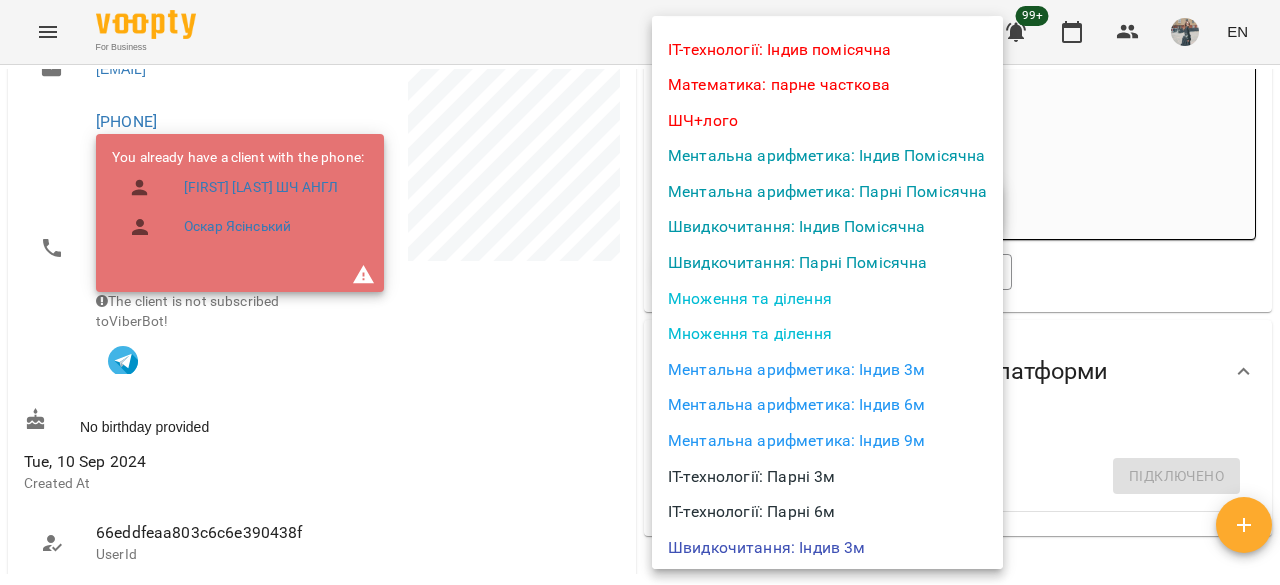 scroll, scrollTop: 100, scrollLeft: 0, axis: vertical 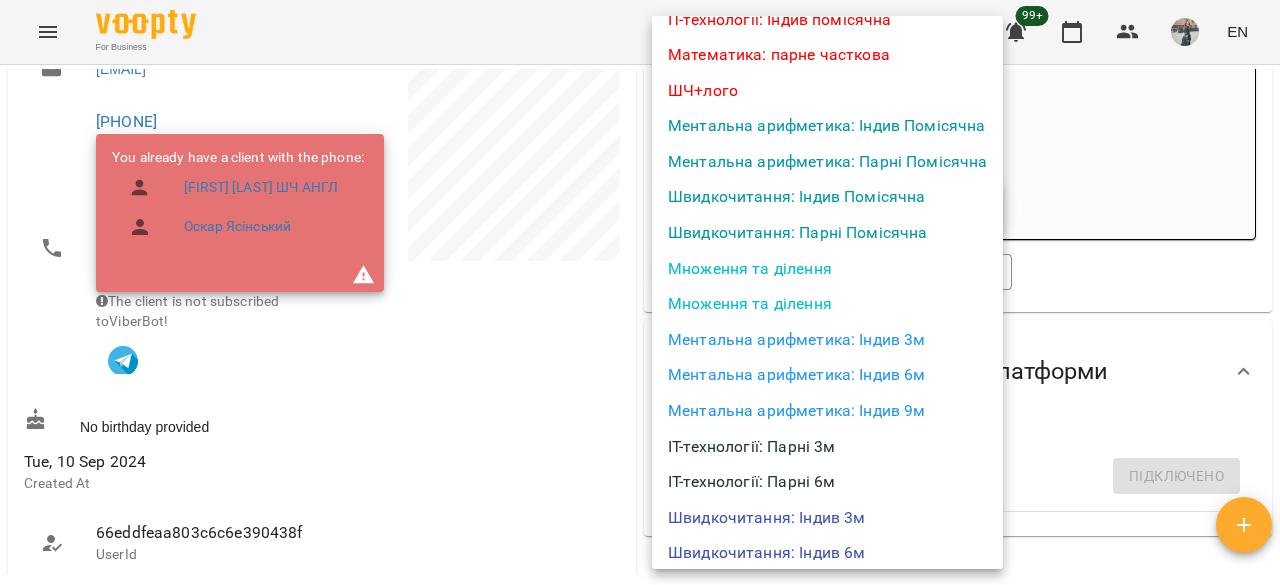 click on "Швидкочитання: Індив Помісячна" at bounding box center [827, 197] 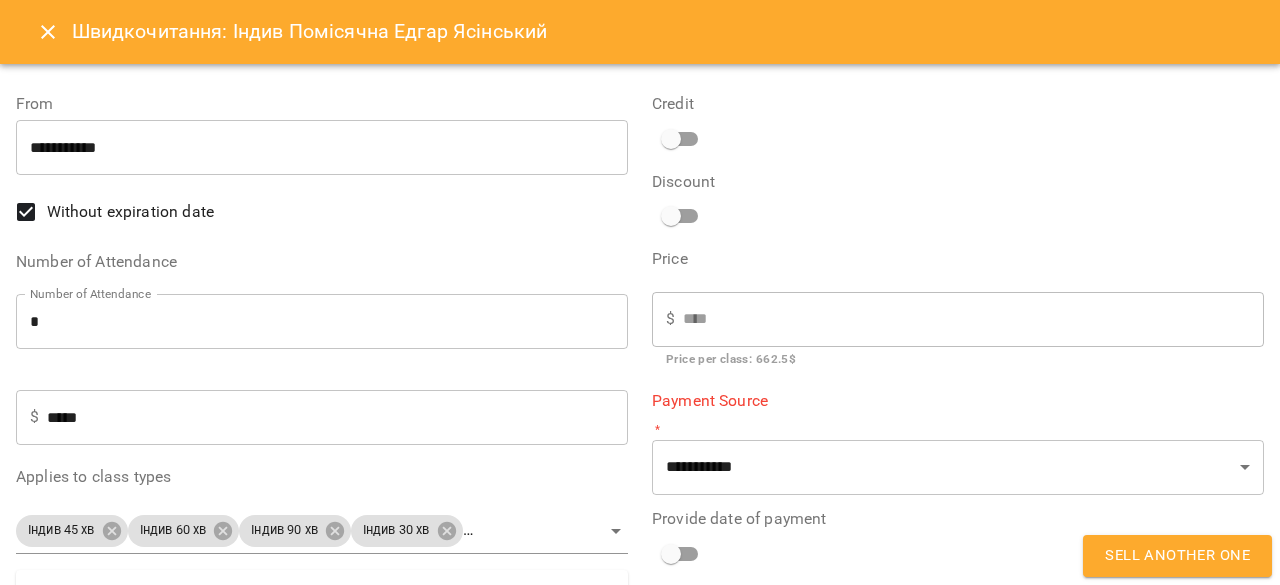 click on "*****" at bounding box center [337, 417] 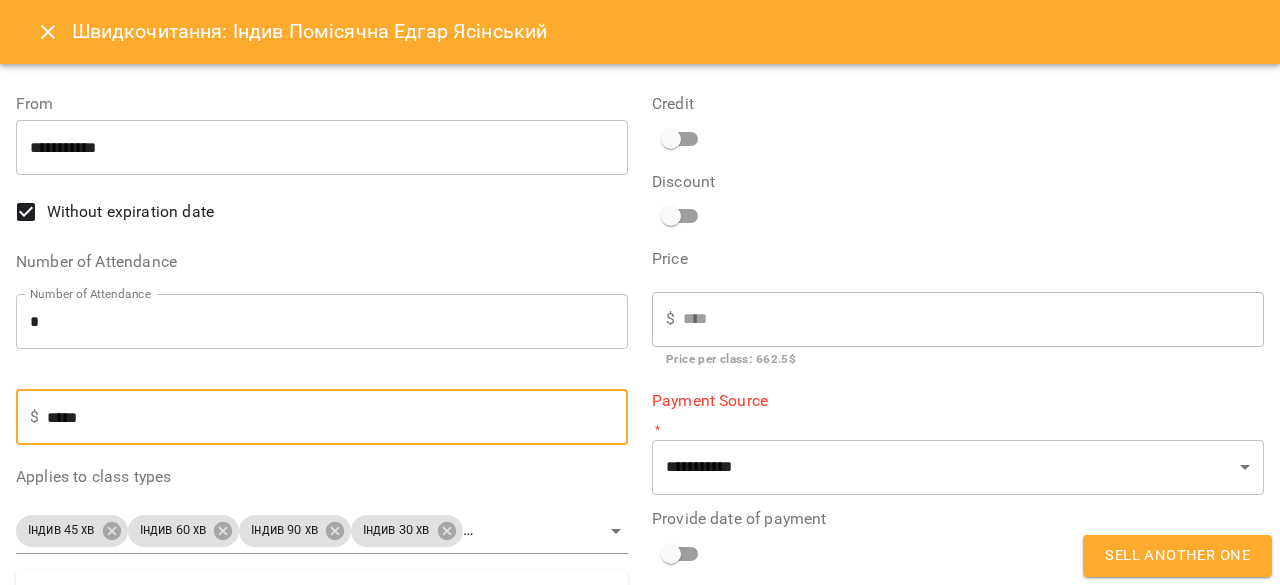 click on "*" at bounding box center (322, 322) 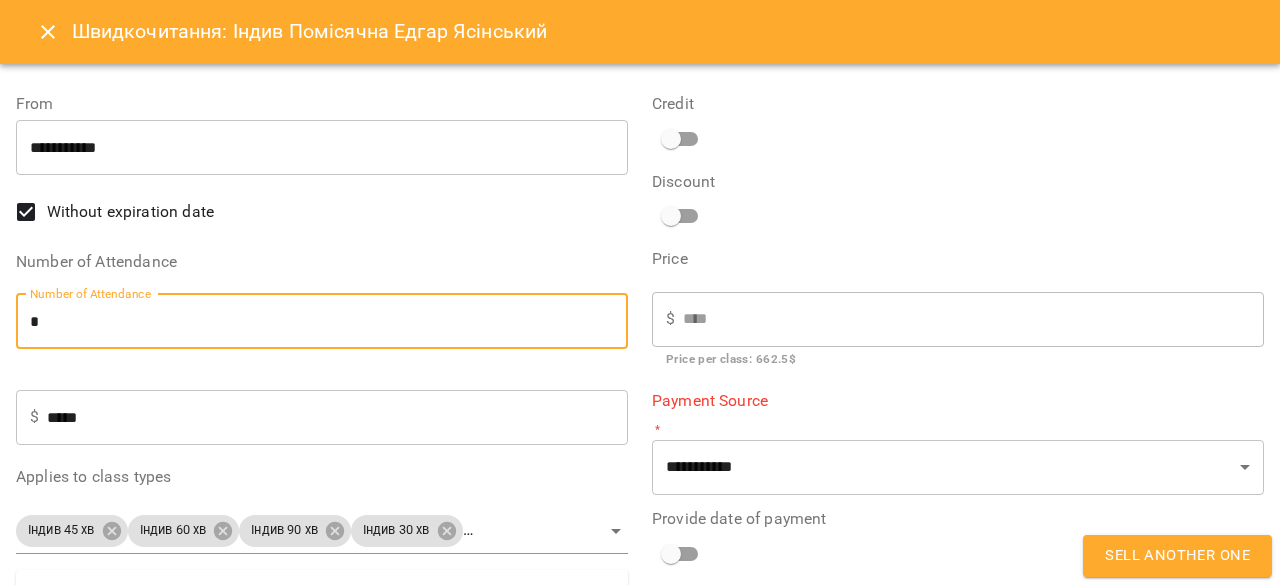 click on "*" at bounding box center (322, 322) 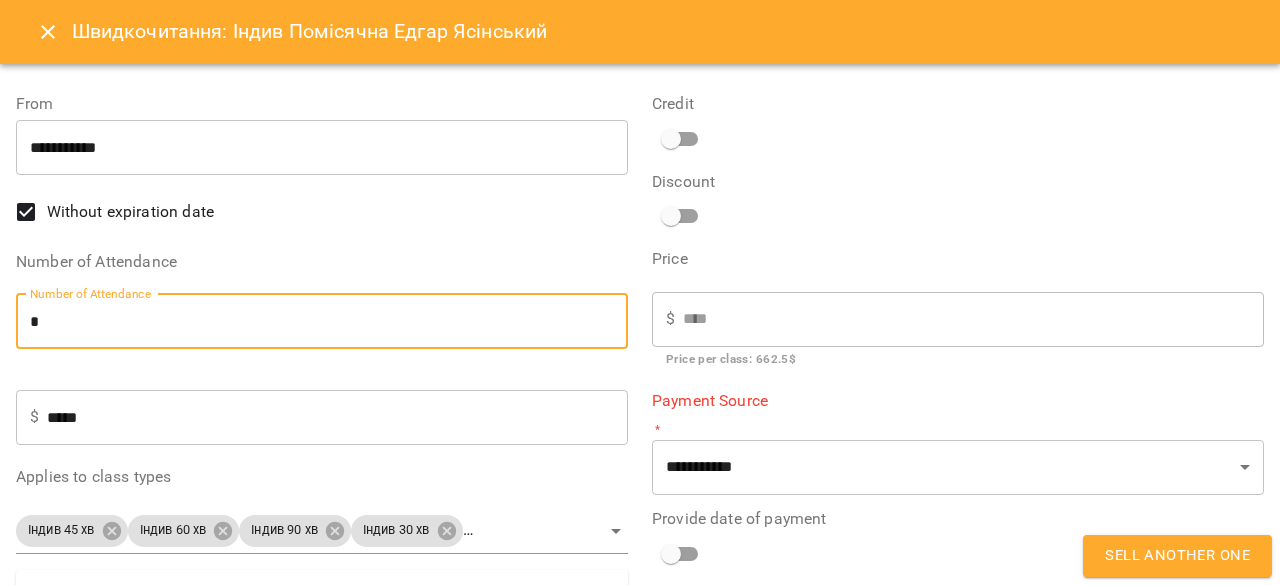type on "*" 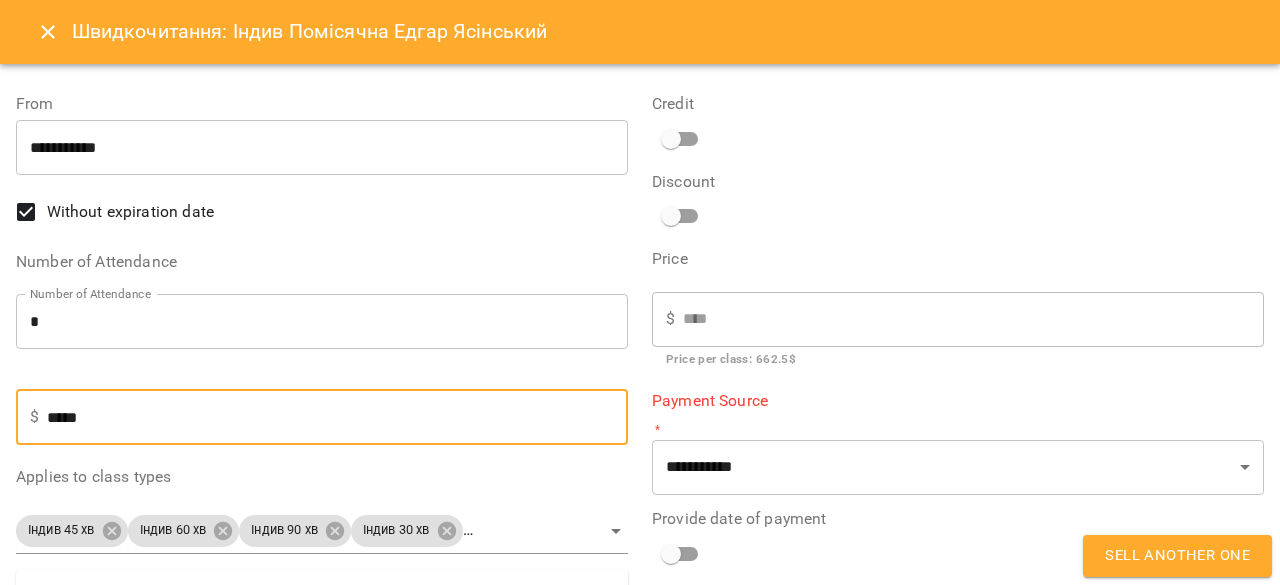 paste on "**" 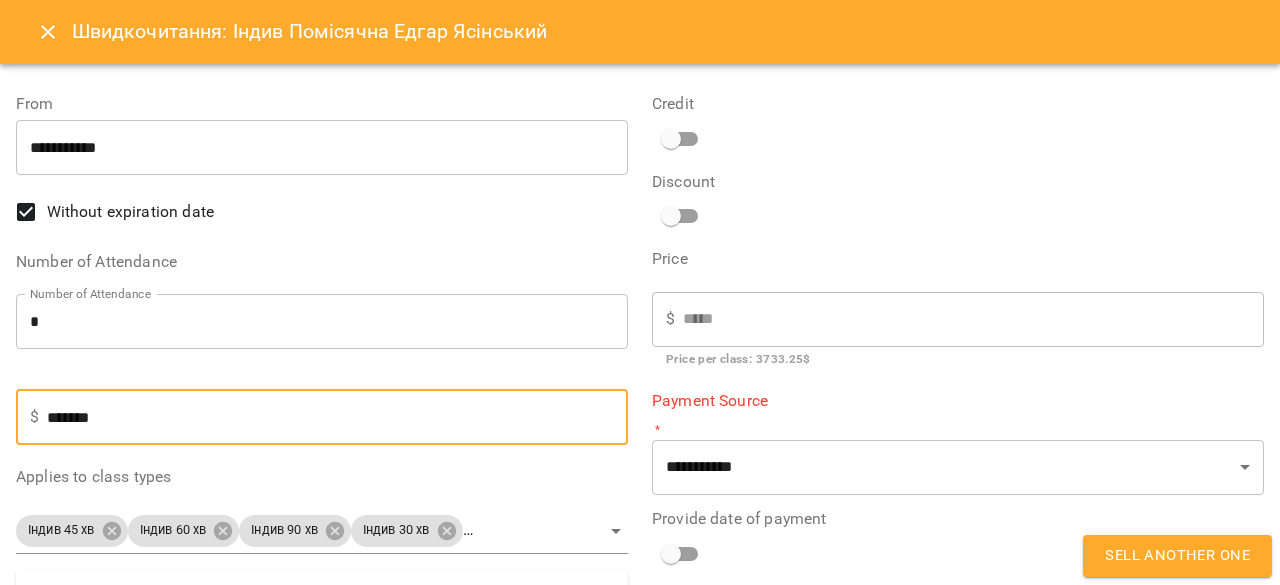type on "*******" 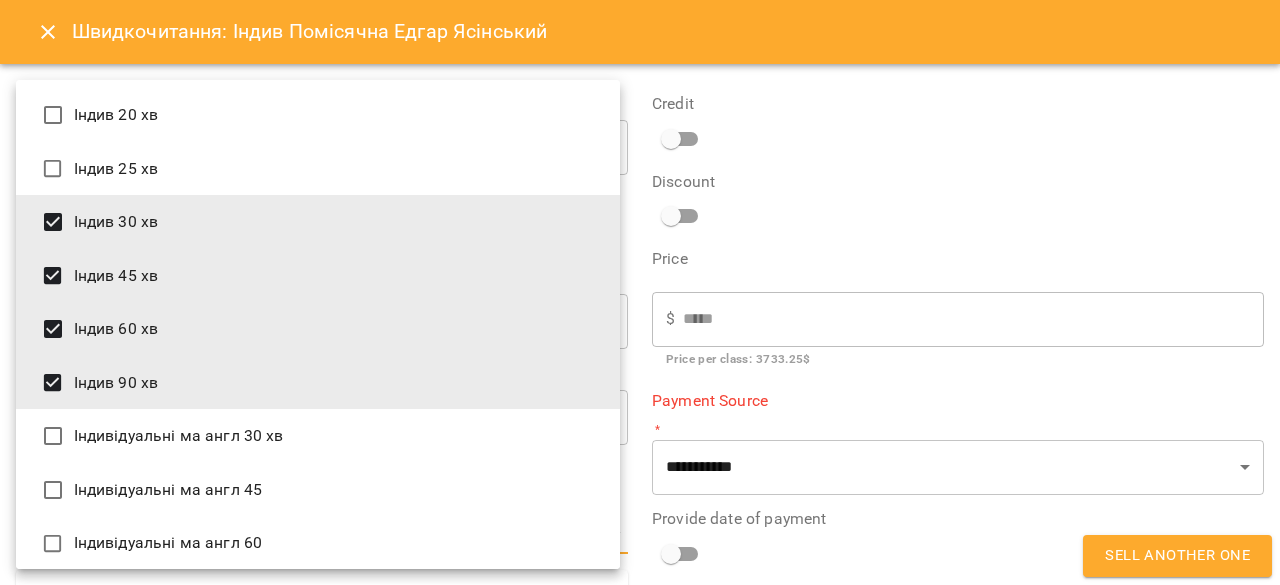 click on "For Business 99+ EN My Clients / Едгар Ясінський Едгар Ясінський шч_укр ВС Доскалюк Ангеліна індив тг 0 $ Balance Top up the balance Valid Rate Plans ( 1 ) Швидкочитання: Парні Помісячна 02 May  -   Price 2183 $ індивід шч 90 хв Classes 4 0 The rate plan is full! Sell another one Add Rate plan Rates Plans History Підключення користувачів платформи Едгар Зареєстровано: 20 September 2024 23:49 Підключено Client Information https://platform.gelios-school.com/client/65d0c78f332c5598ddc2bd28/66e073784e500e13af9dcfaa Client's digital pass Gelios School edgar.yasinskiy@ukr.net +380952413149 You already have a client with the phone: Оскар Ясіньський ШЧ АНГЛ Оскар Ясінський The client is not subscribed to  ViberBot! No birthday provided Tue, 10 Sep 2024 Created At" at bounding box center (640, 325) 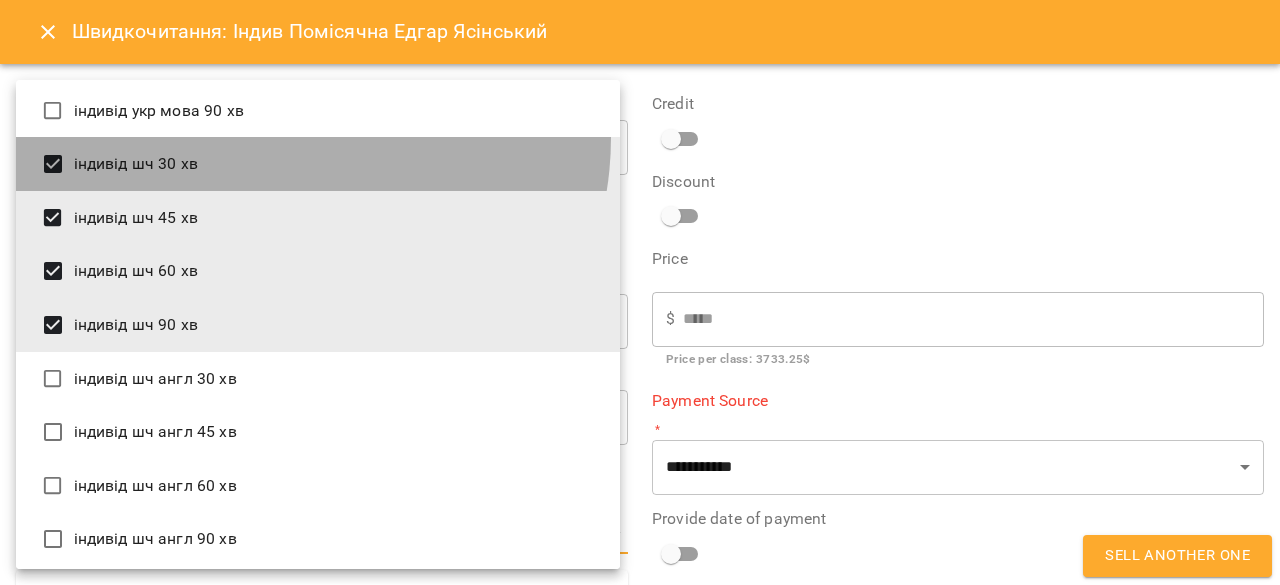 click on "індивід шч 30 хв" at bounding box center [318, 164] 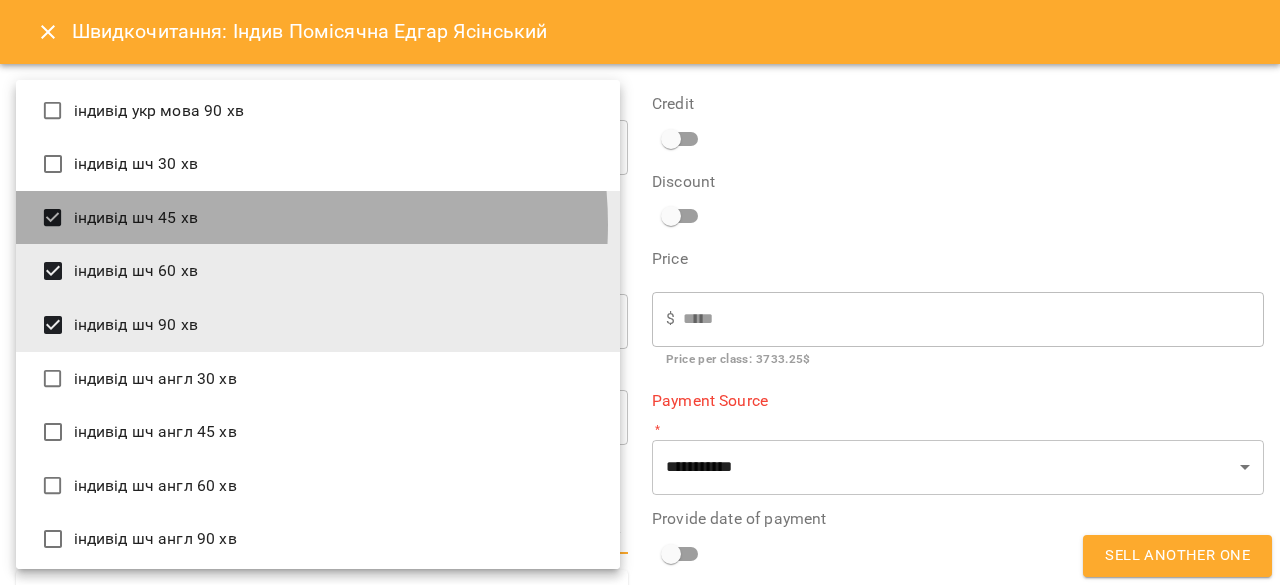 click on "індивід шч 45 хв" at bounding box center (318, 218) 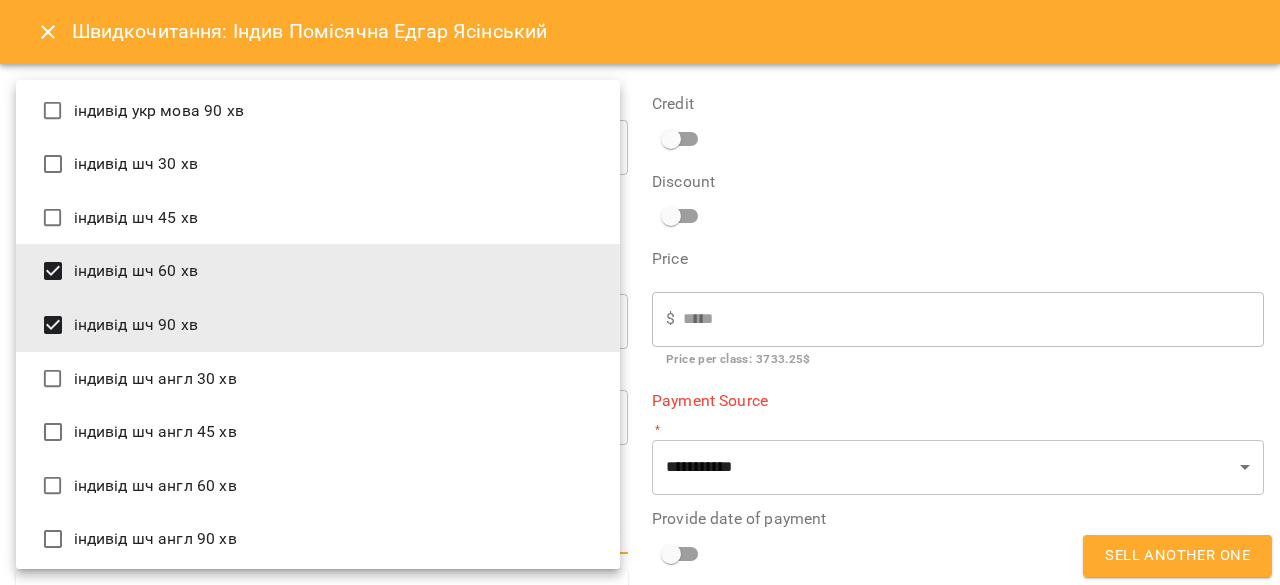 click on "індивід шч 90 хв" at bounding box center (318, 325) 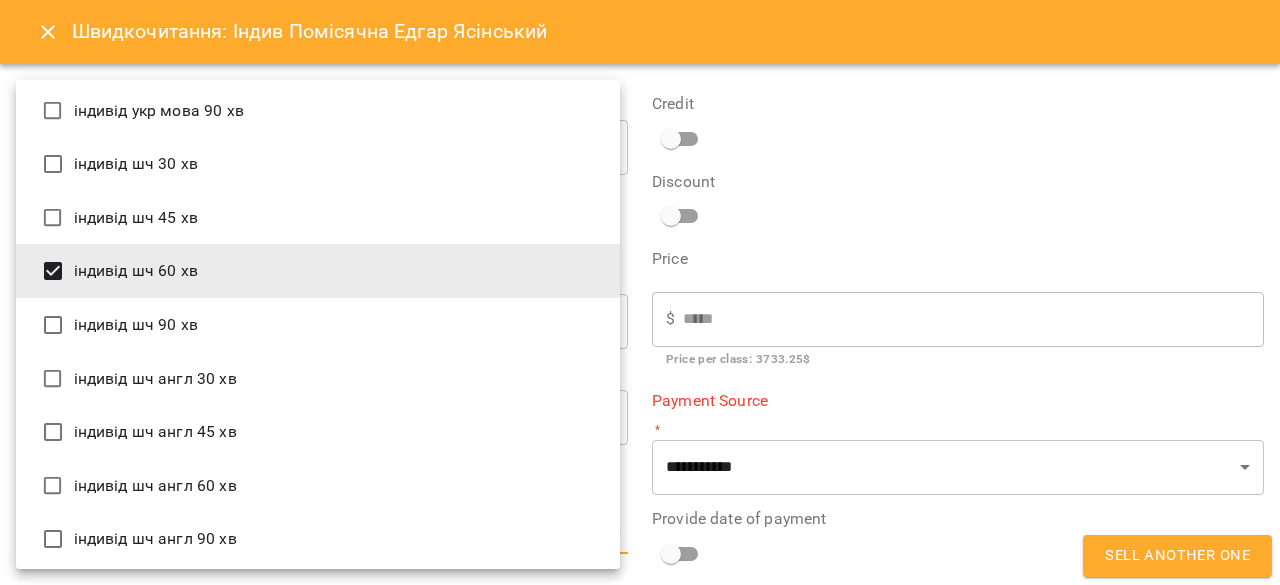click at bounding box center [640, 292] 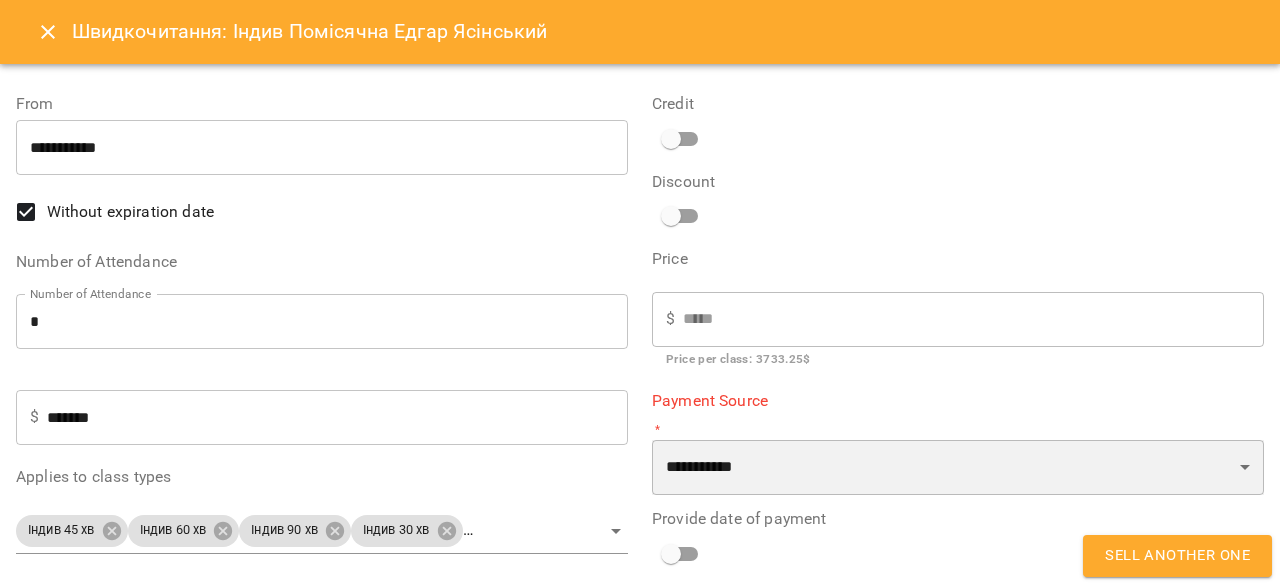 click on "**********" at bounding box center [958, 468] 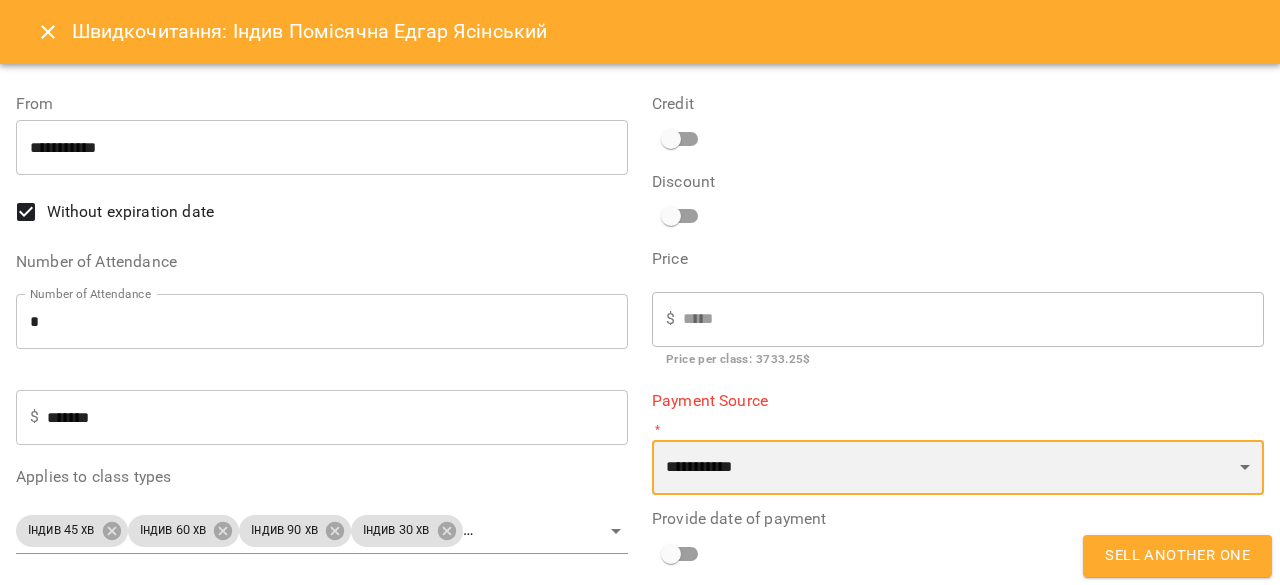 select on "****" 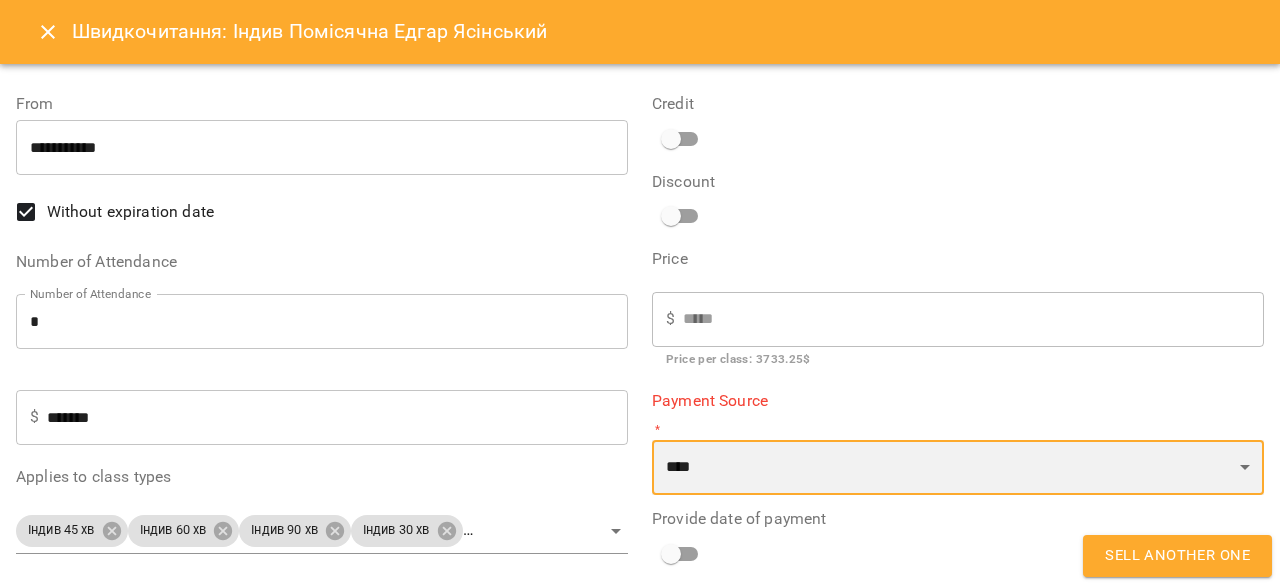 click on "**********" at bounding box center (958, 468) 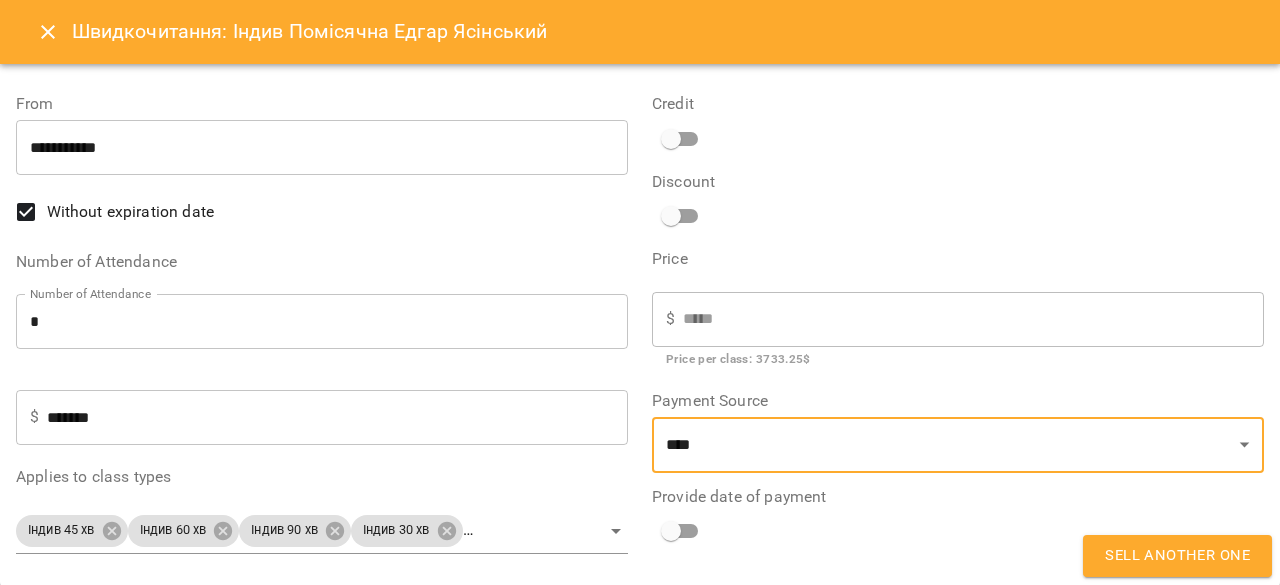click on "For Business 99+ EN My Clients / Едгар Ясінський Едгар Ясінський шч_укр ВС Доскалюк Ангеліна індив тг 0 $ Balance Top up the balance Valid Rate Plans ( 1 ) Швидкочитання: Парні Помісячна 02 May  -   Price 2183 $ індивід шч 90 хв Classes 4 0 The rate plan is full! Sell another one Add Rate plan Rates Plans History Підключення користувачів платформи Едгар Зареєстровано: 20 September 2024 23:49 Підключено Client Information https://platform.gelios-school.com/client/65d0c78f332c5598ddc2bd28/66e073784e500e13af9dcfaa Client's digital pass Gelios School edgar.yasinskiy@ukr.net +380952413149 You already have a client with the phone: Оскар Ясіньський ШЧ АНГЛ Оскар Ясінський The client is not subscribed to  ViberBot! No birthday provided Tue, 10 Sep 2024 Created At" at bounding box center (640, 325) 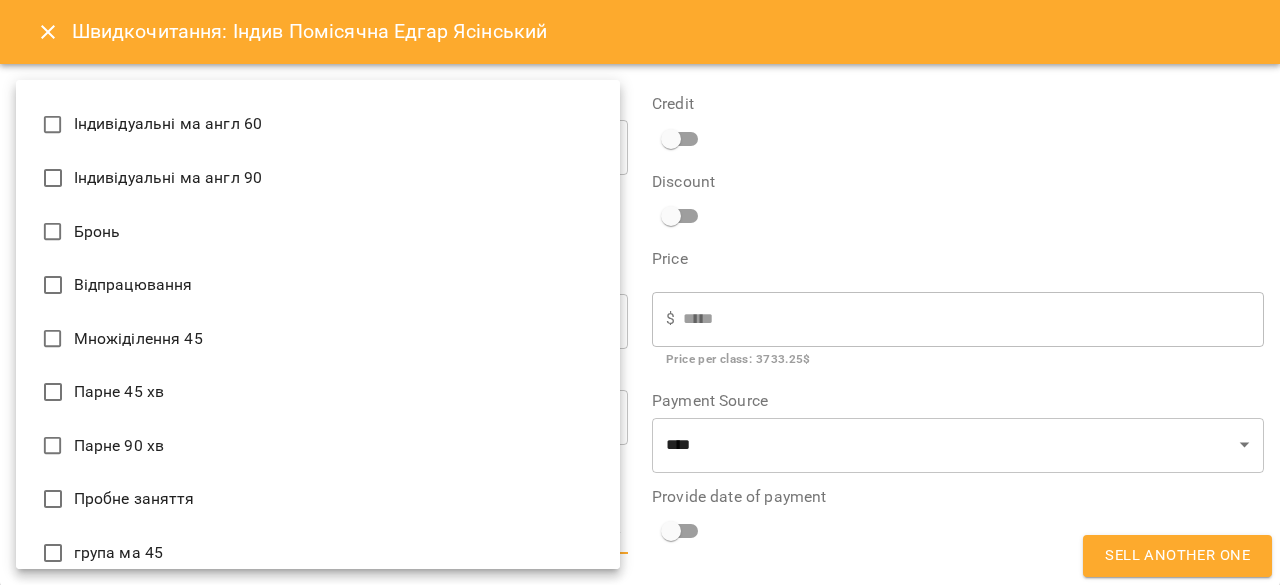 scroll, scrollTop: 407, scrollLeft: 0, axis: vertical 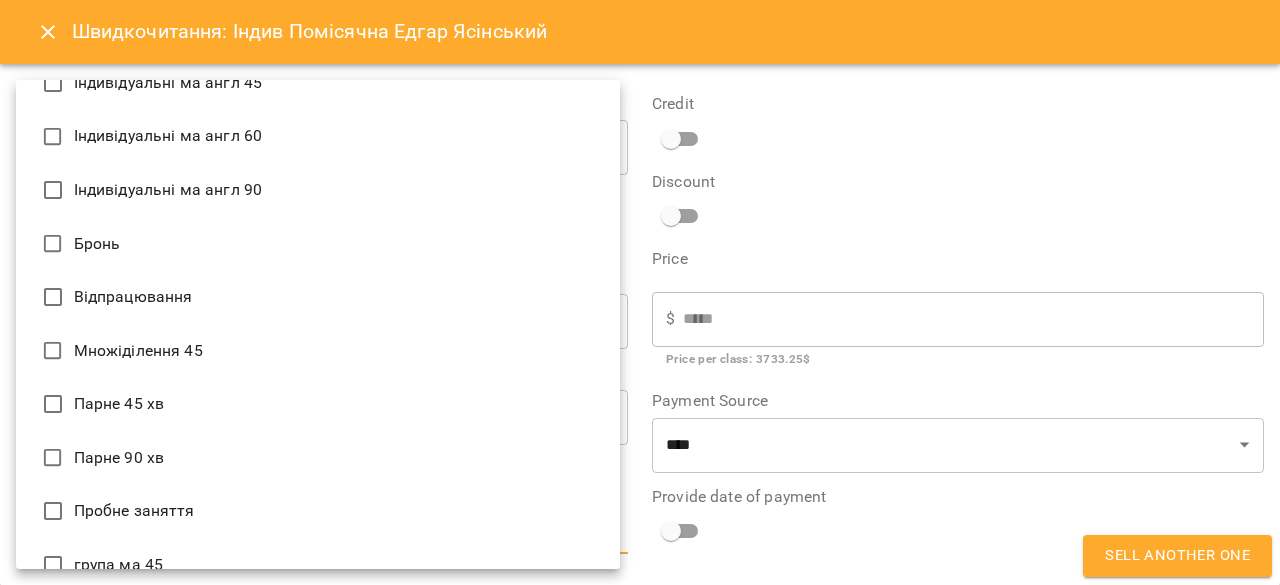 type 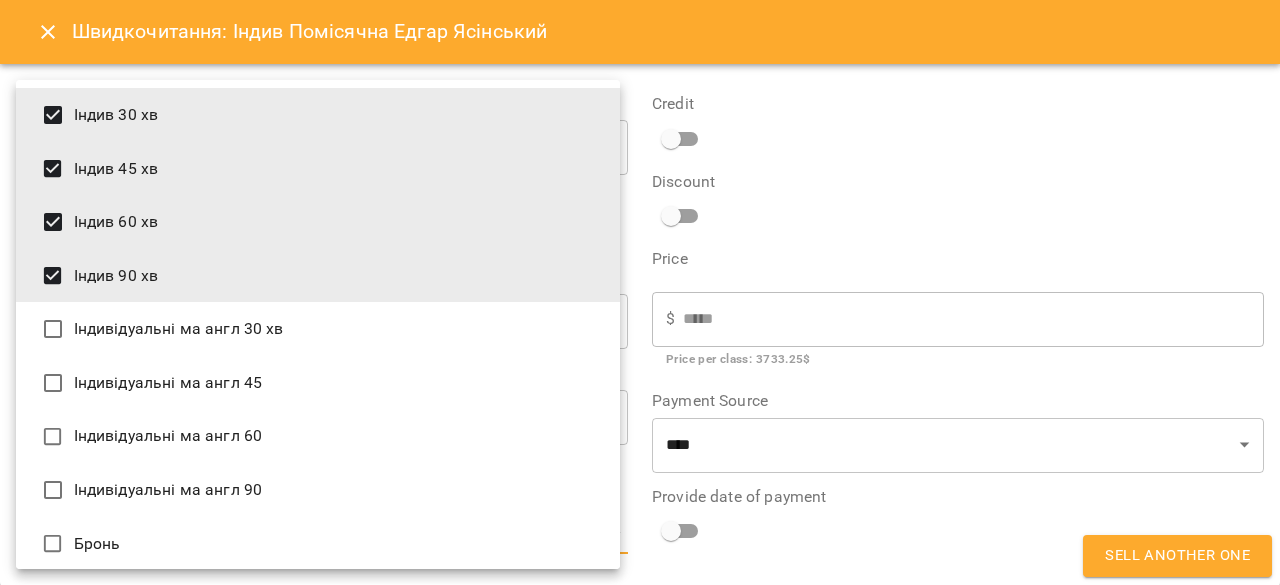 scroll, scrollTop: 0, scrollLeft: 0, axis: both 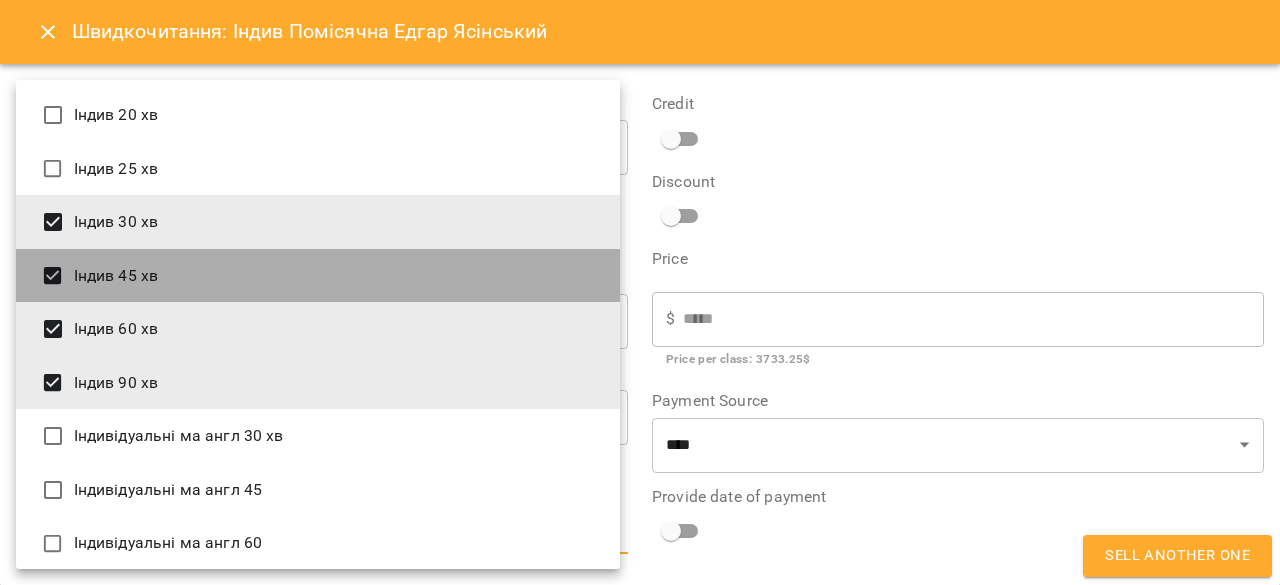 click on "Індив 45 хв" at bounding box center [318, 276] 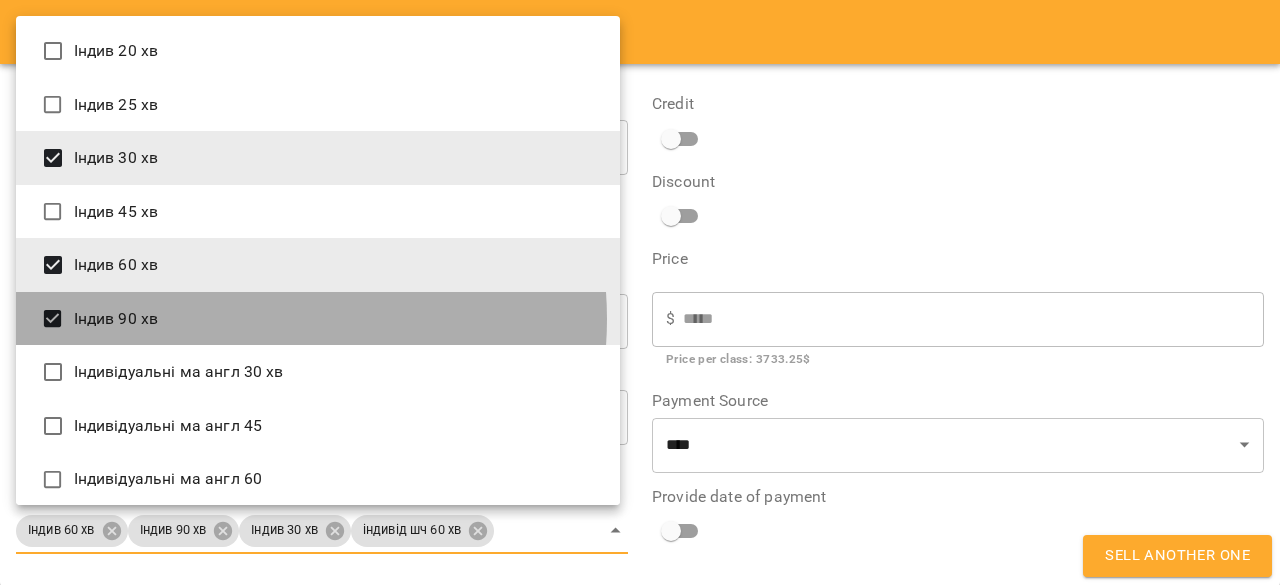 click on "Індив 90 хв" at bounding box center [318, 319] 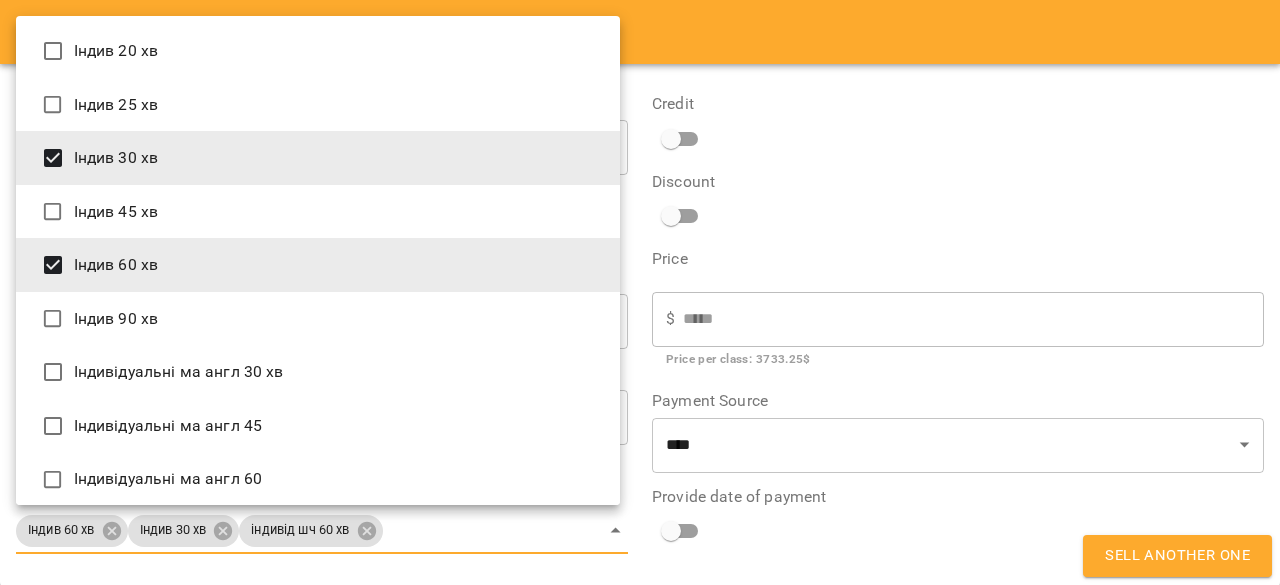 click on "Індив 60 хв" at bounding box center (318, 265) 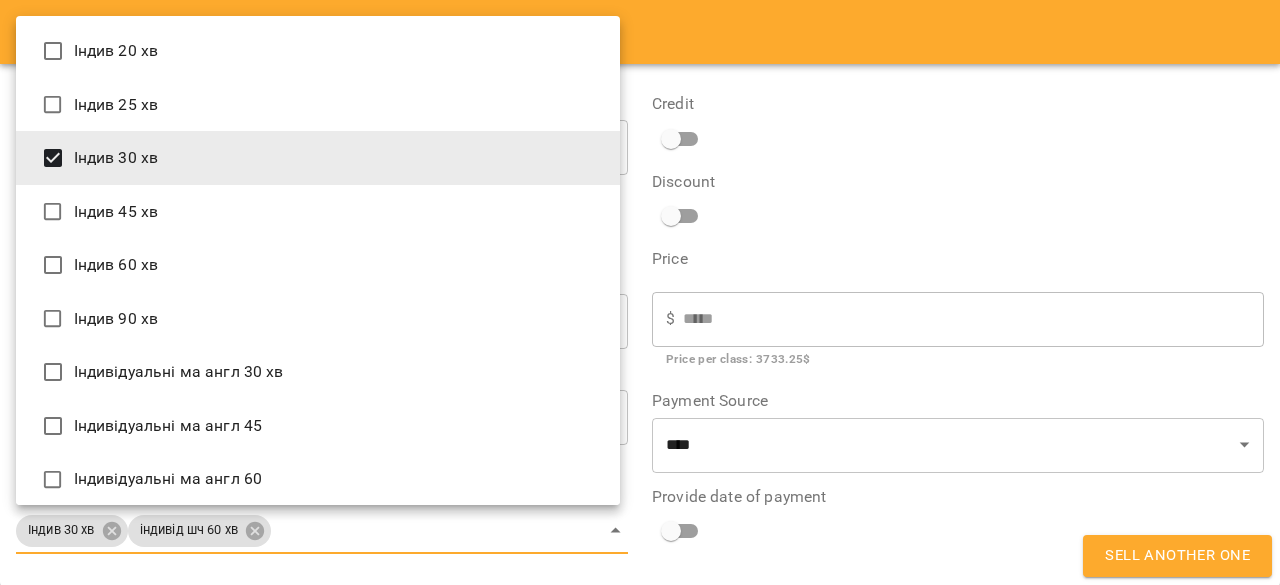 click on "Індив 25 хв" at bounding box center (318, 105) 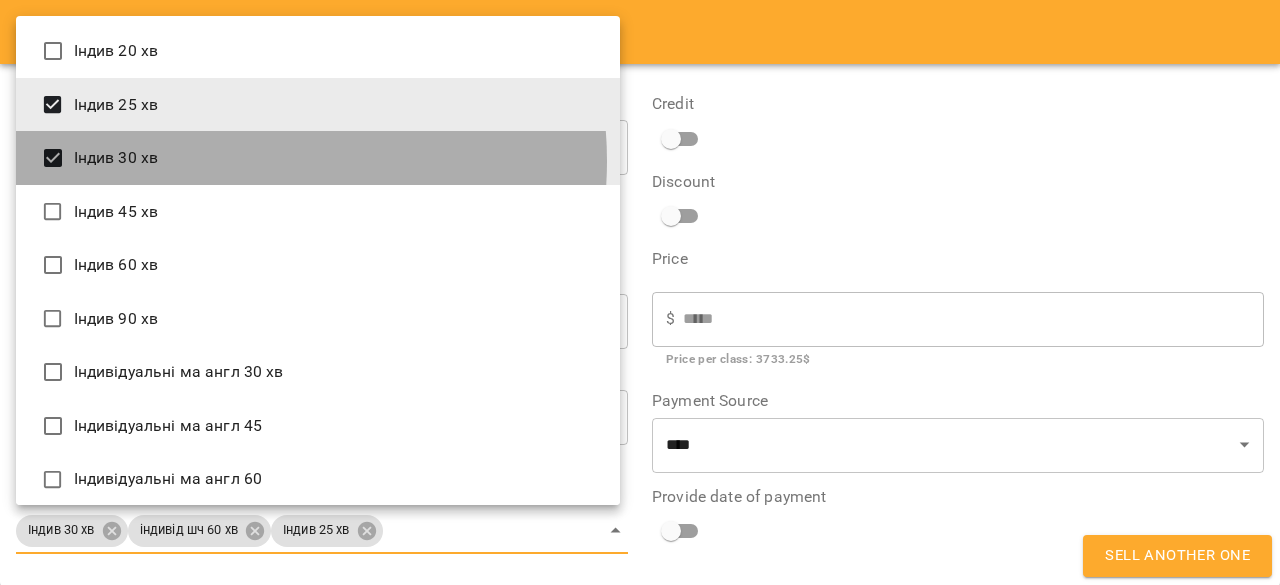 click on "Індив 30 хв" at bounding box center (318, 158) 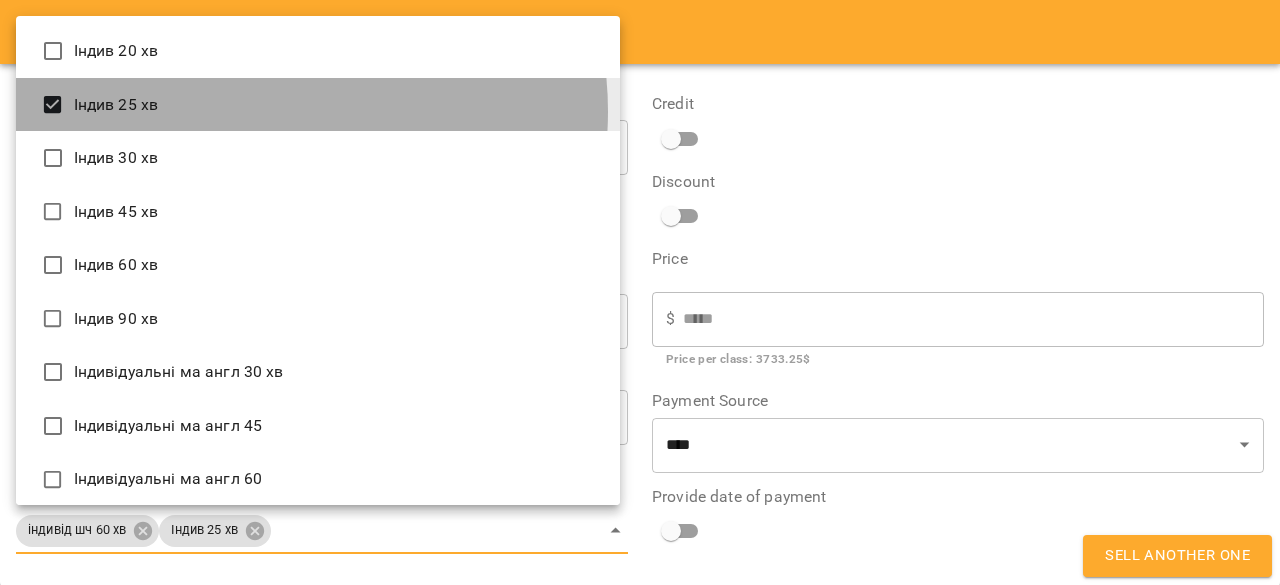 click on "Індив 25 хв" at bounding box center (318, 105) 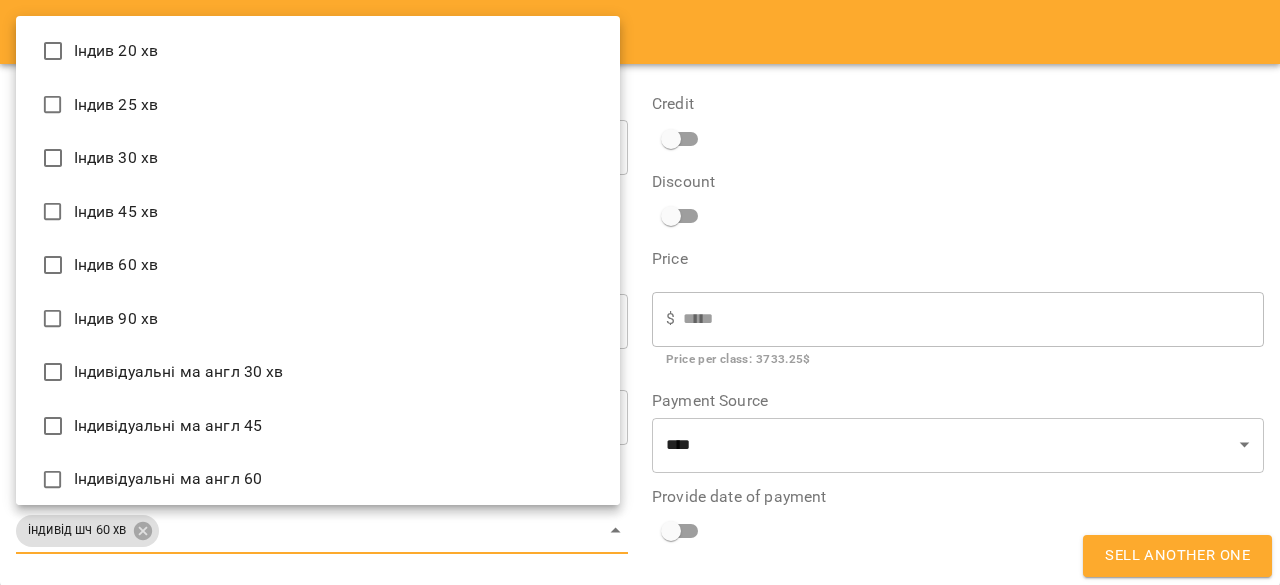 click at bounding box center (640, 292) 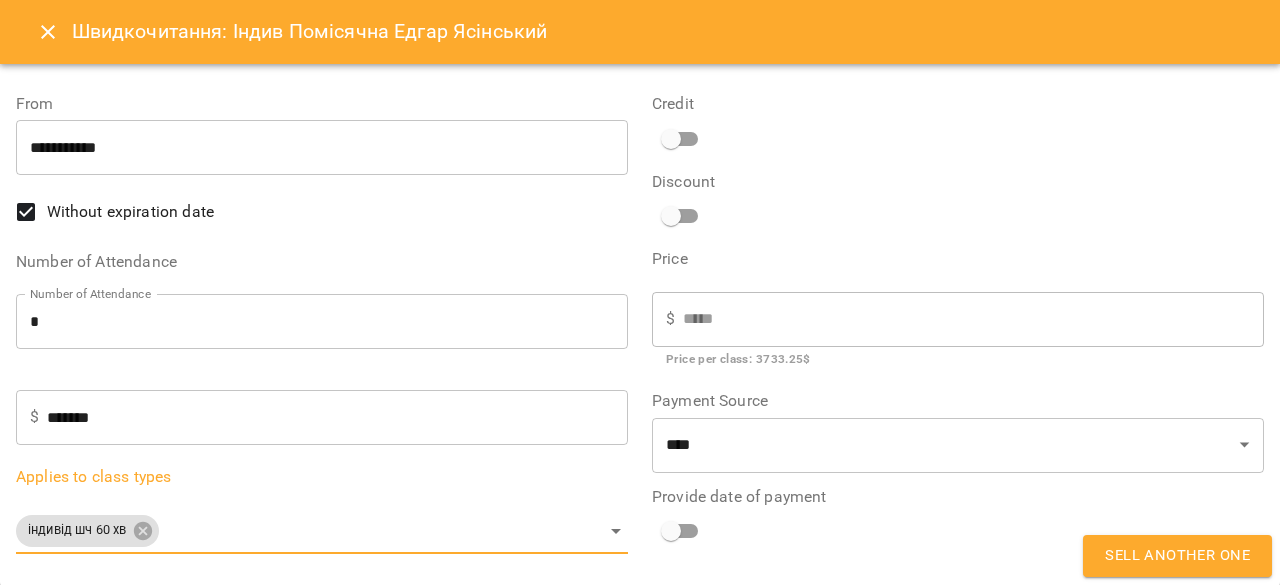 click on "Індив 20 хв Індив 25 хв Індив 30 хв  Індив 45 хв Індив 60 хв Індив 90 хв Індивідуальні ма англ 30 хв Індивідуальні ма англ 45 Індивідуальні ма англ 60 Індивідуальні ма англ 90  Бронь Відпрацювання Множіділення 45 Парне 45 хв  Парне 90 хв Пробне заняття  група ма 45 група шч 45 логопедія німецька 45 парне МА 45 хв парне МА 90 хв парне айті 45 хв парне айті 90 хв парне матем 45 хв парне матем 90 хв парне укр мова 45 парне укр мова 90 хв парне шч 45 хв парне шч 90 хв підготовка до школи  індив МА 90 хв індив айті 45 хв індив айті 90 хв індивід МА 30 хв індивід МА 45 хв індивід МА 60 хв індивід матем 30 хв" at bounding box center [640, 292] 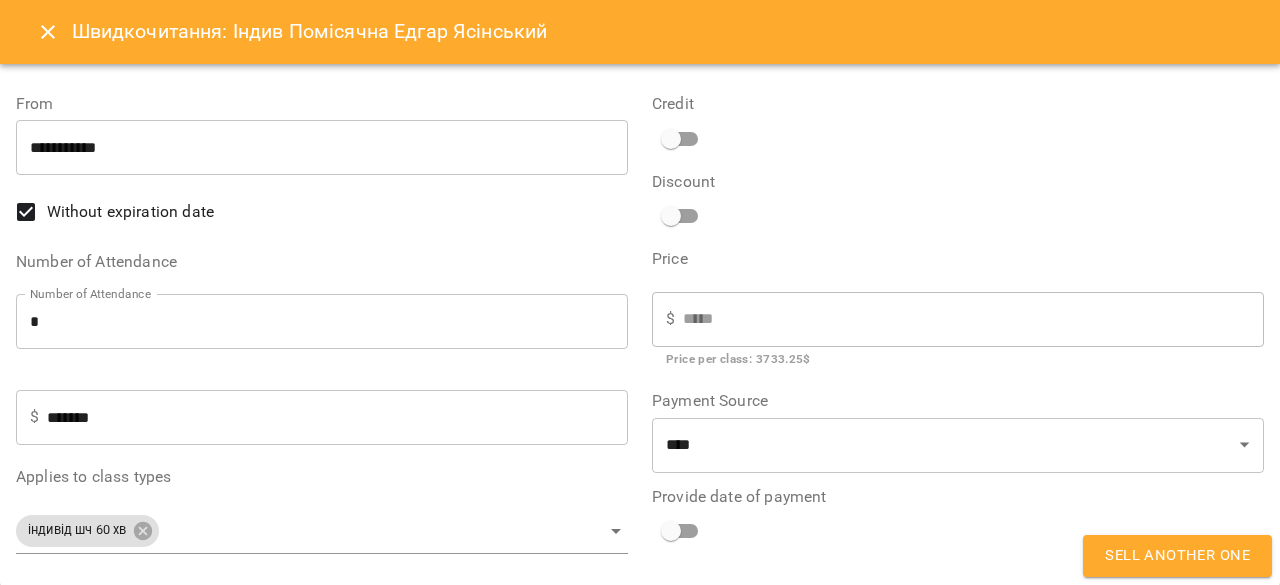 click on "Sell another one" at bounding box center [1177, 556] 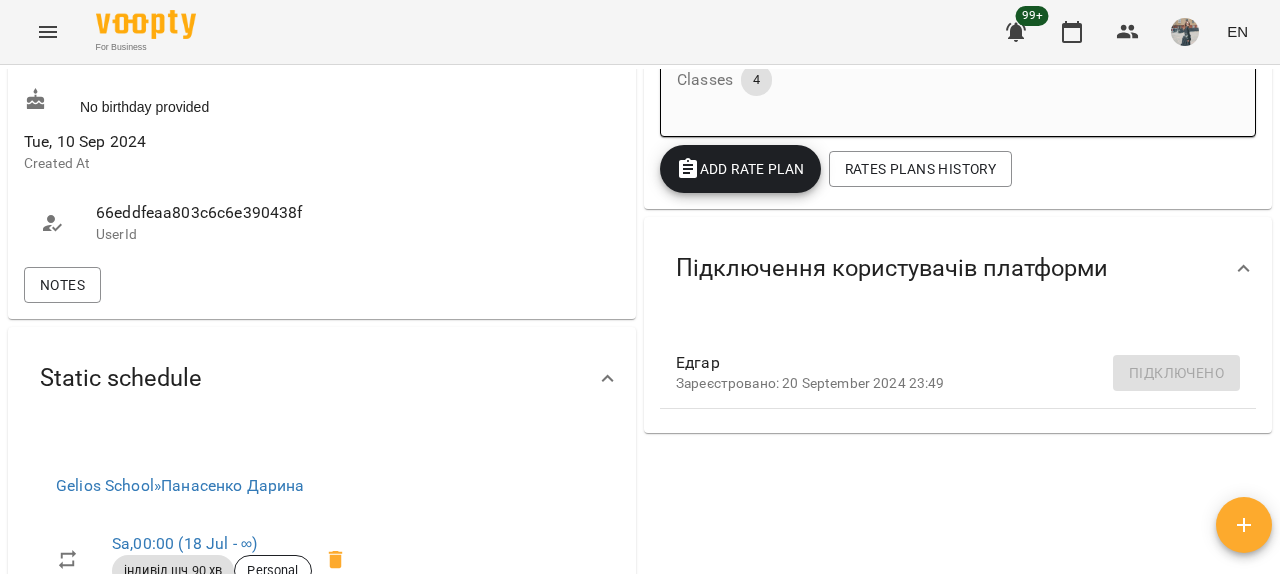 scroll, scrollTop: 581, scrollLeft: 0, axis: vertical 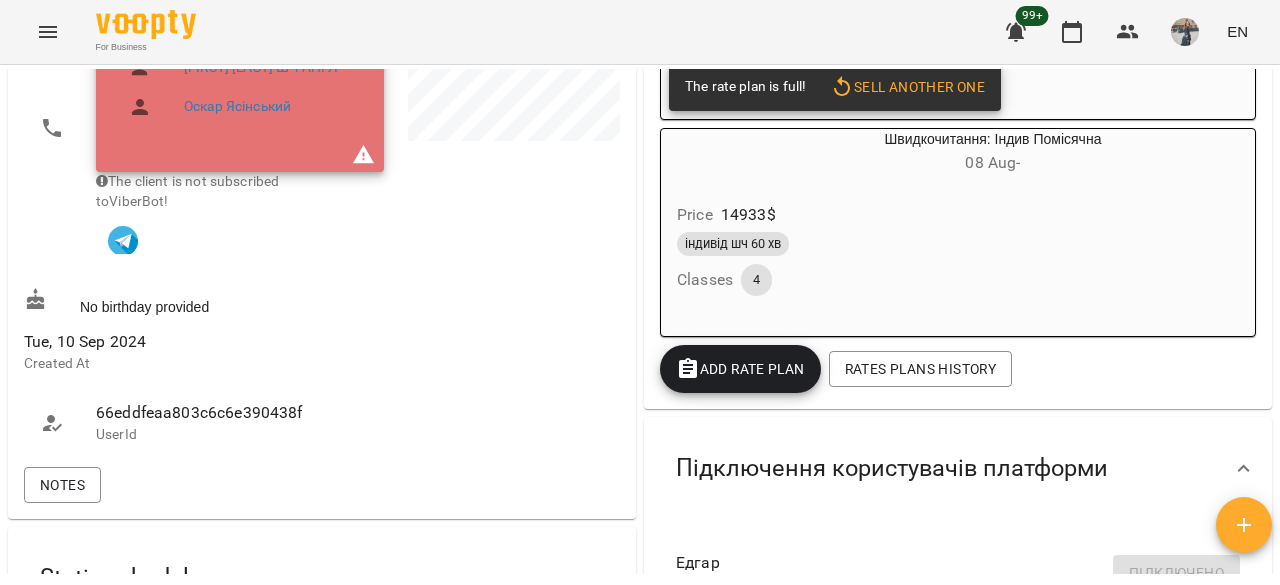 click on "індивід шч 60 хв" at bounding box center [945, 244] 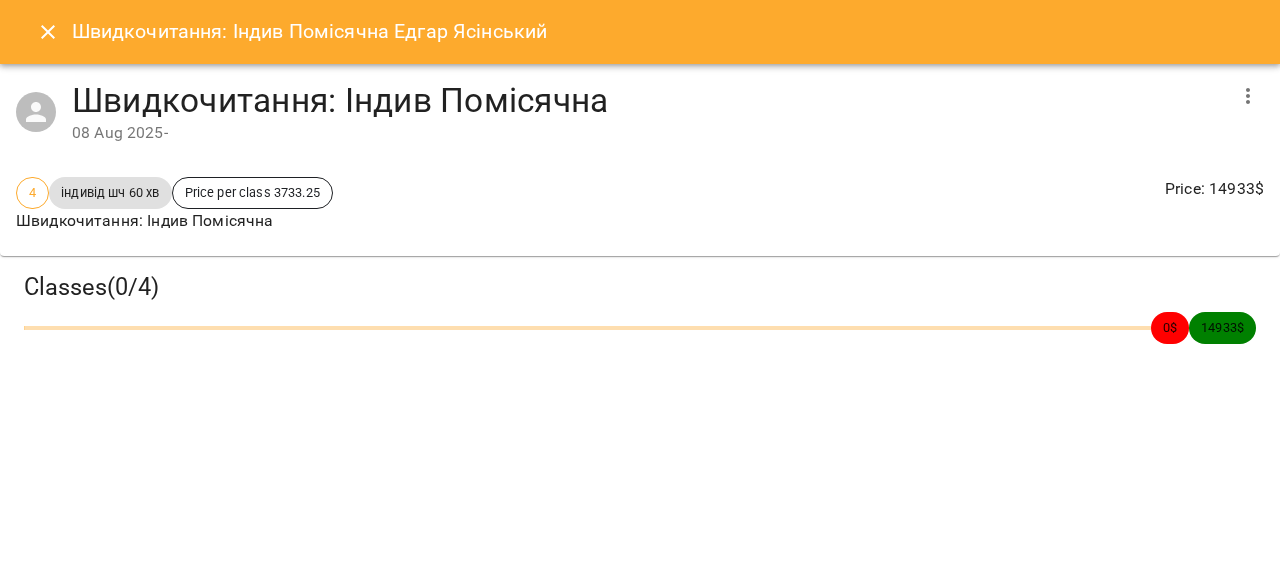 click at bounding box center (1248, 96) 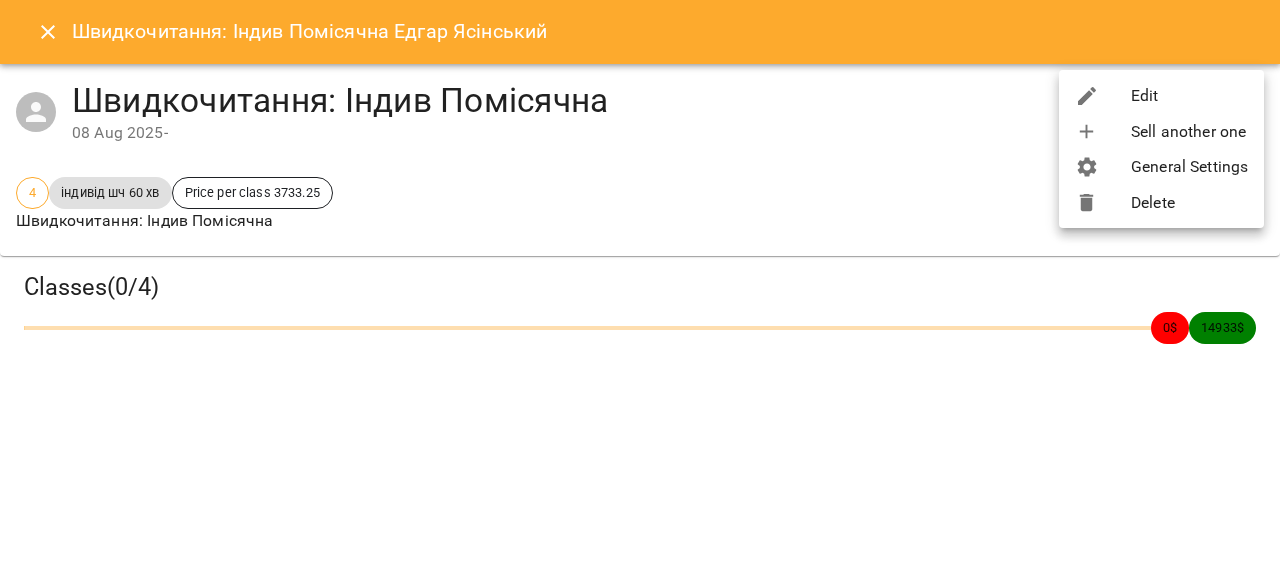 click on "Edit" at bounding box center [1161, 96] 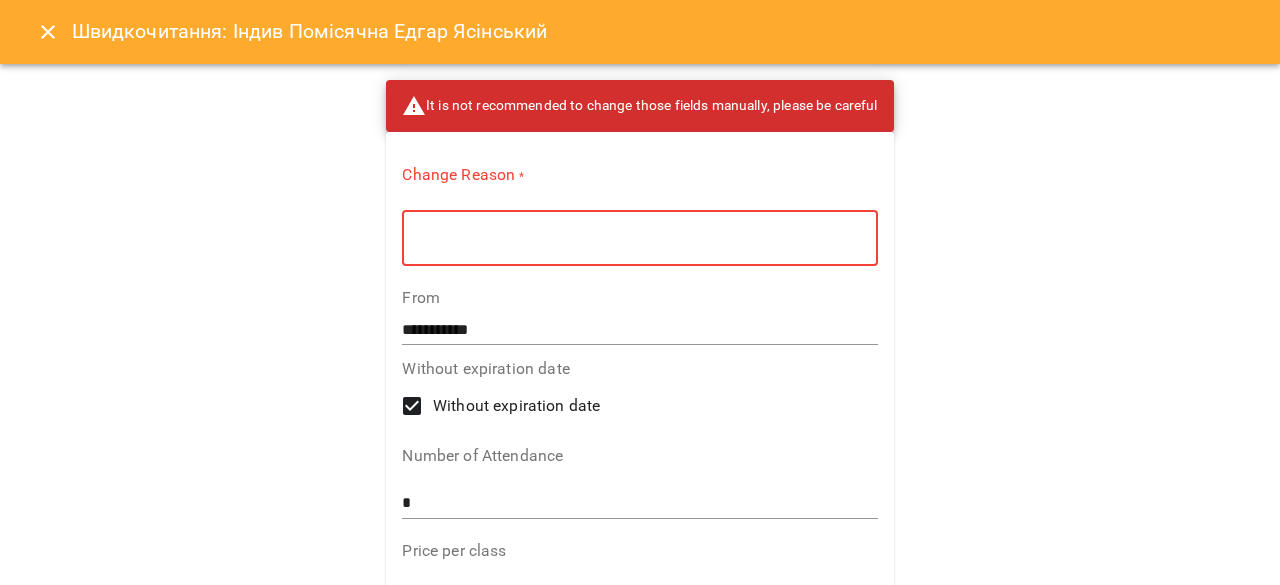 click at bounding box center (639, 238) 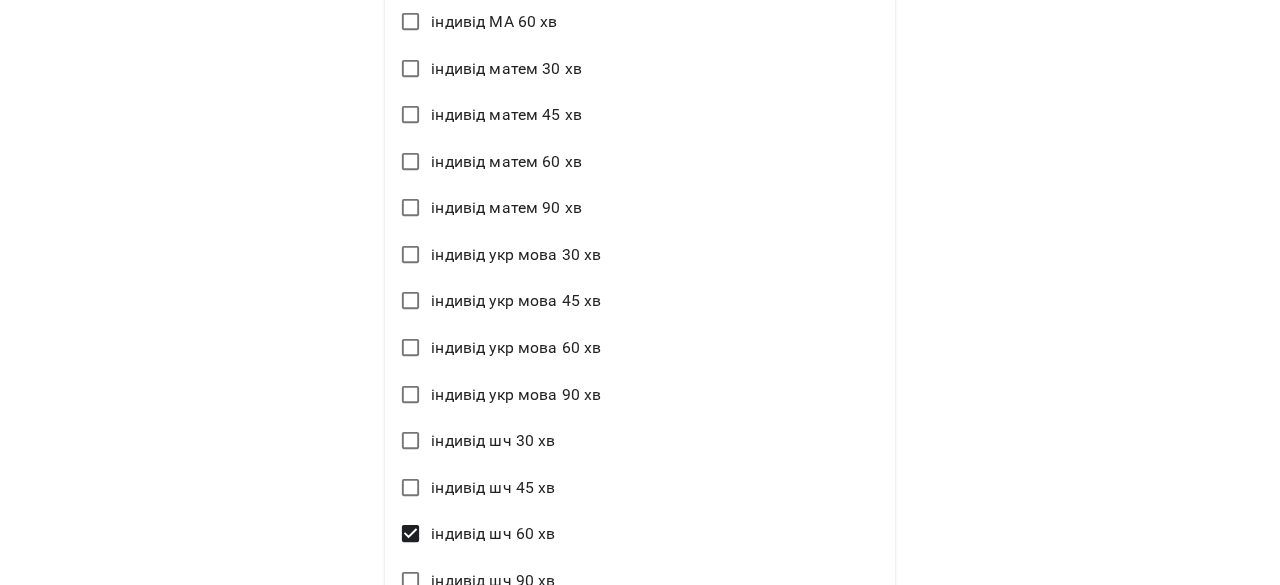 scroll, scrollTop: 2500, scrollLeft: 0, axis: vertical 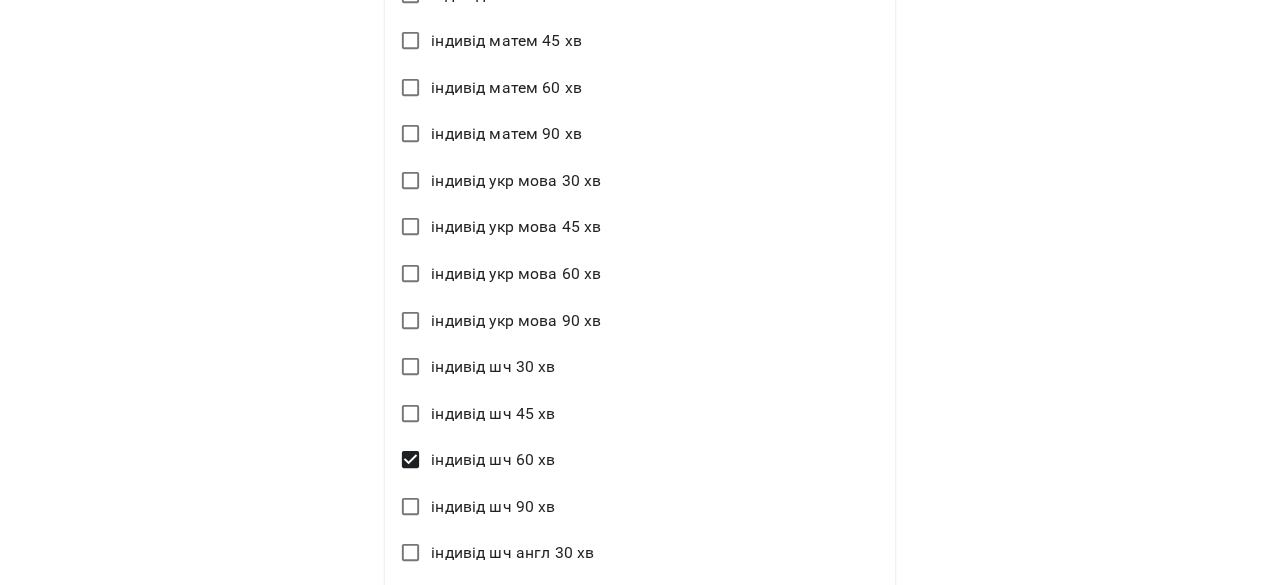 type on "*" 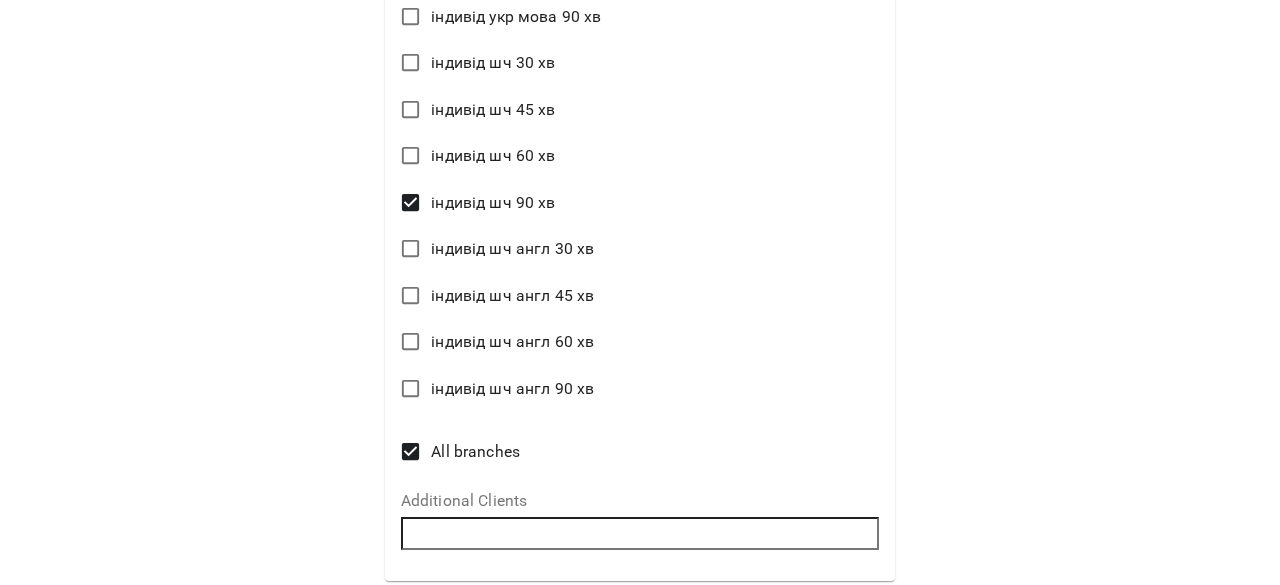 scroll, scrollTop: 2865, scrollLeft: 0, axis: vertical 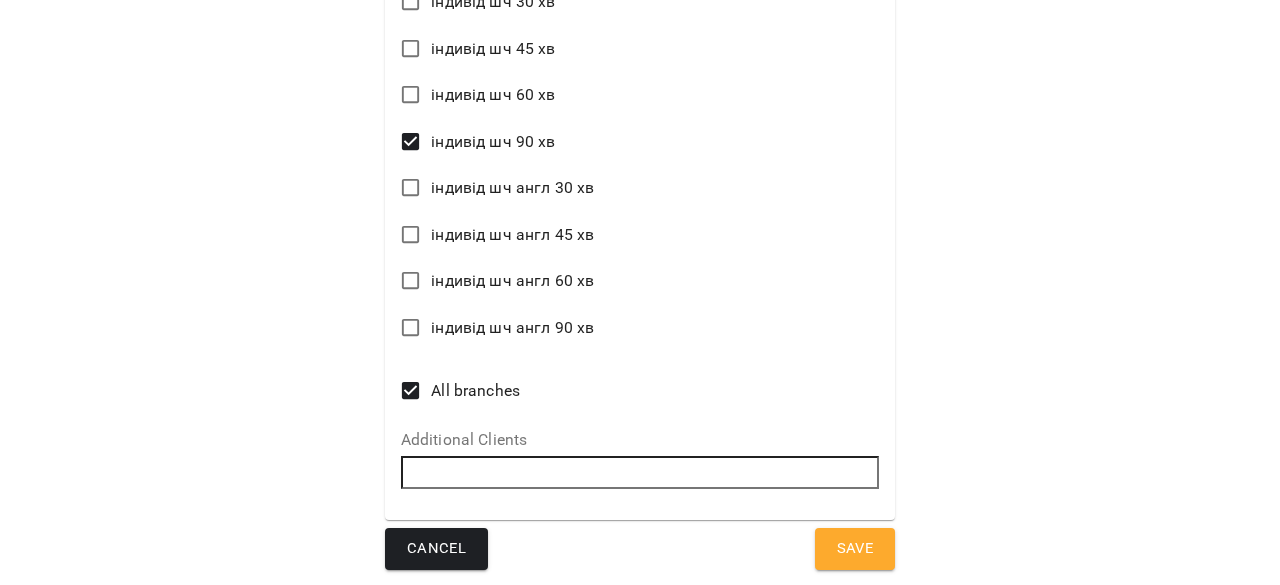 click on "**********" at bounding box center [640, -1082] 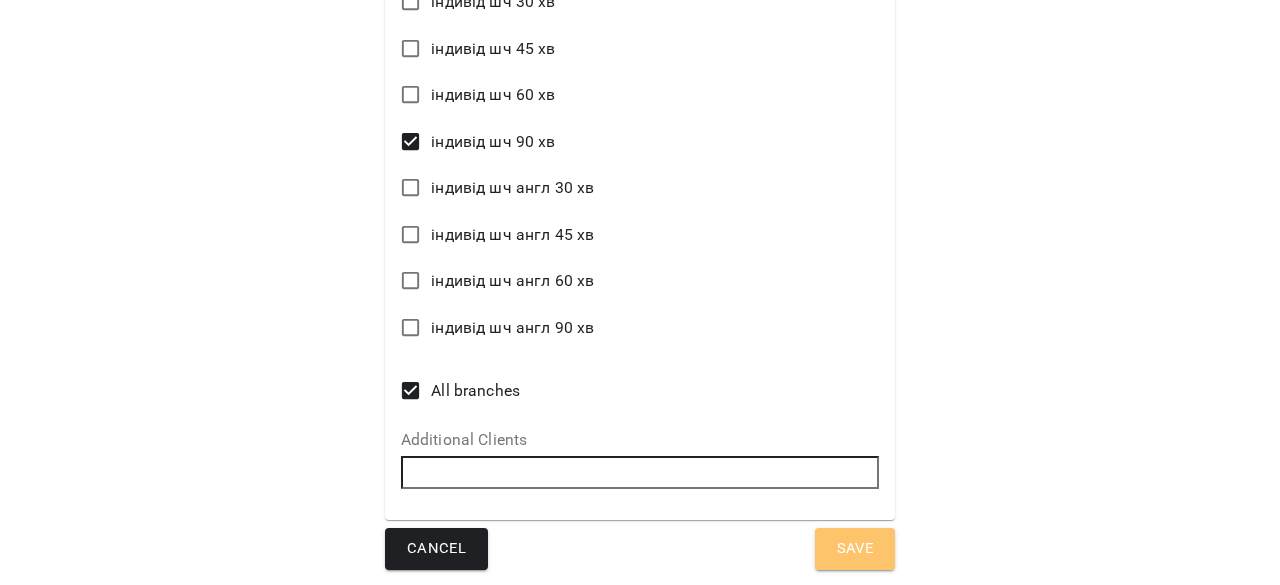 click on "Save" at bounding box center [855, 549] 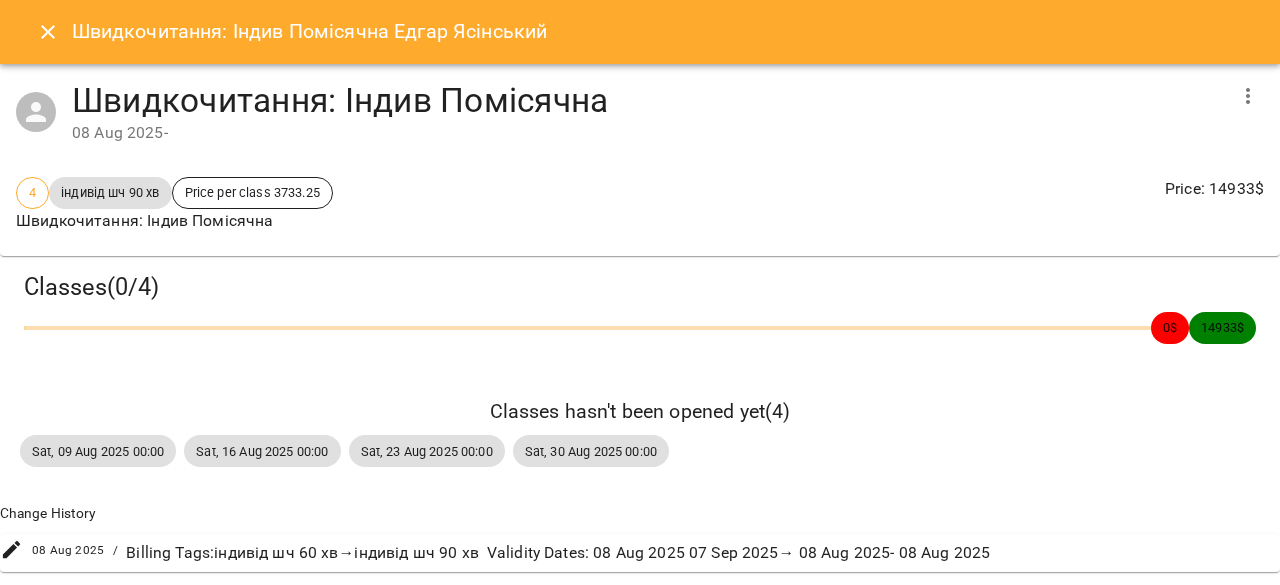 click on "Швидкочитання: Індив Помісячна   Едгар Ясінський" at bounding box center (640, 32) 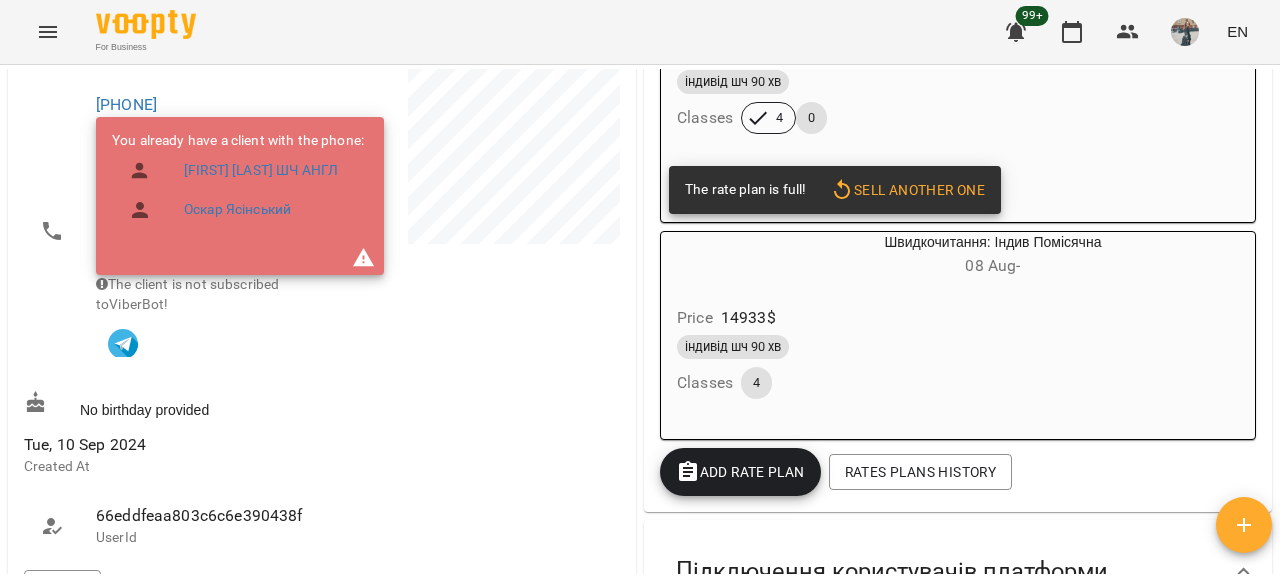 scroll, scrollTop: 335, scrollLeft: 0, axis: vertical 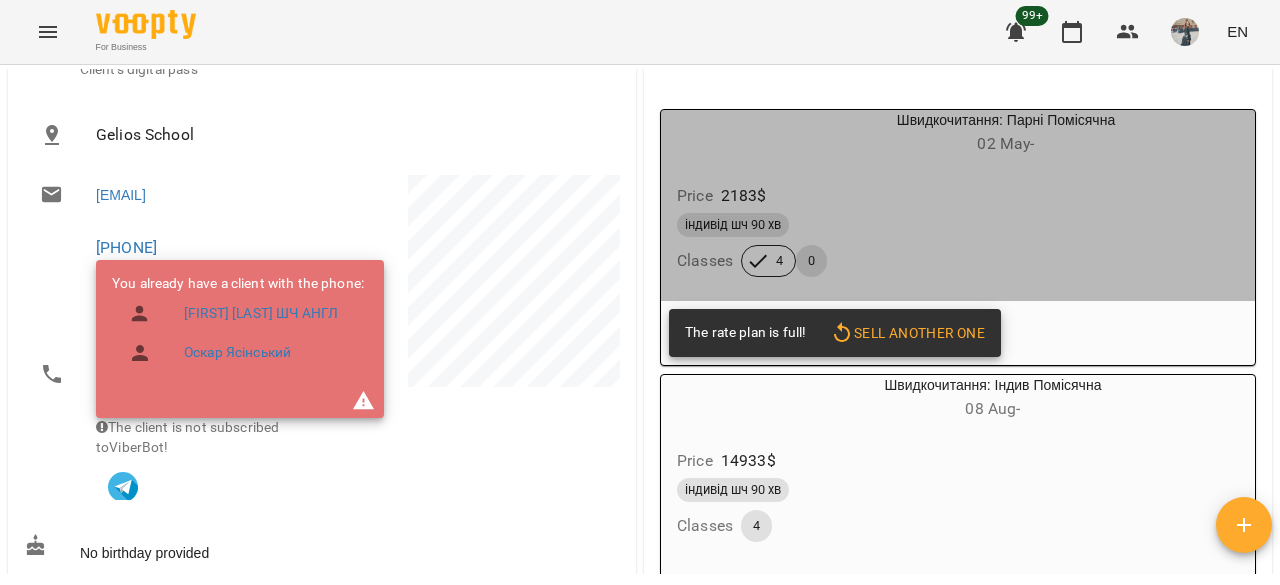 click on "індивід шч 90 хв Classes 4 0" at bounding box center (958, 245) 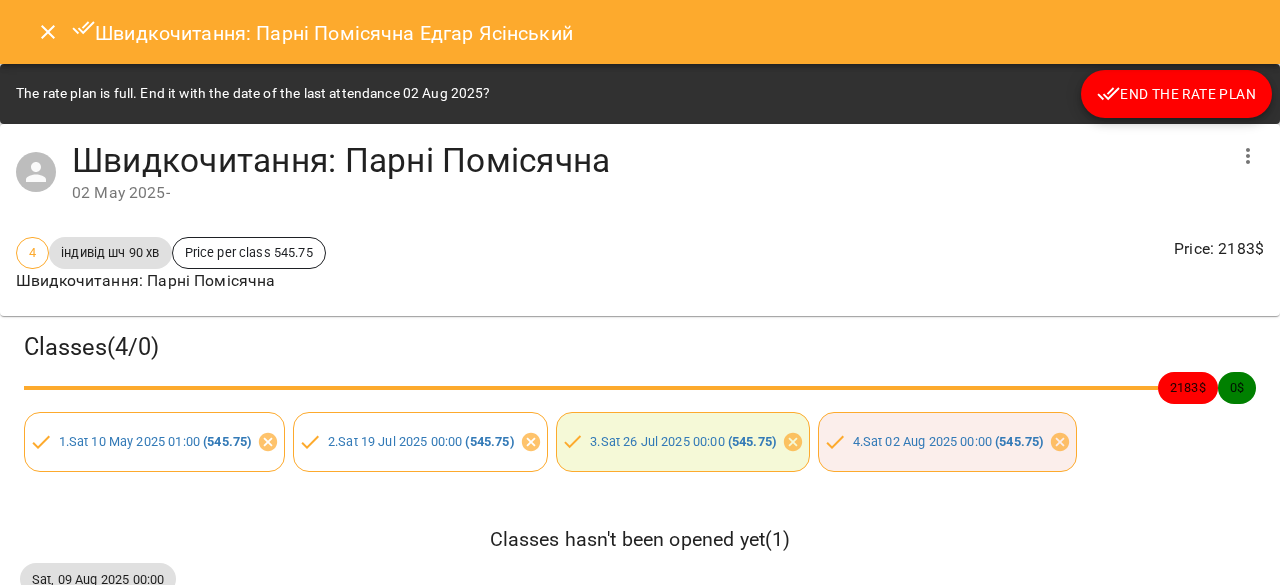 click on "End the rate plan" at bounding box center [1176, 94] 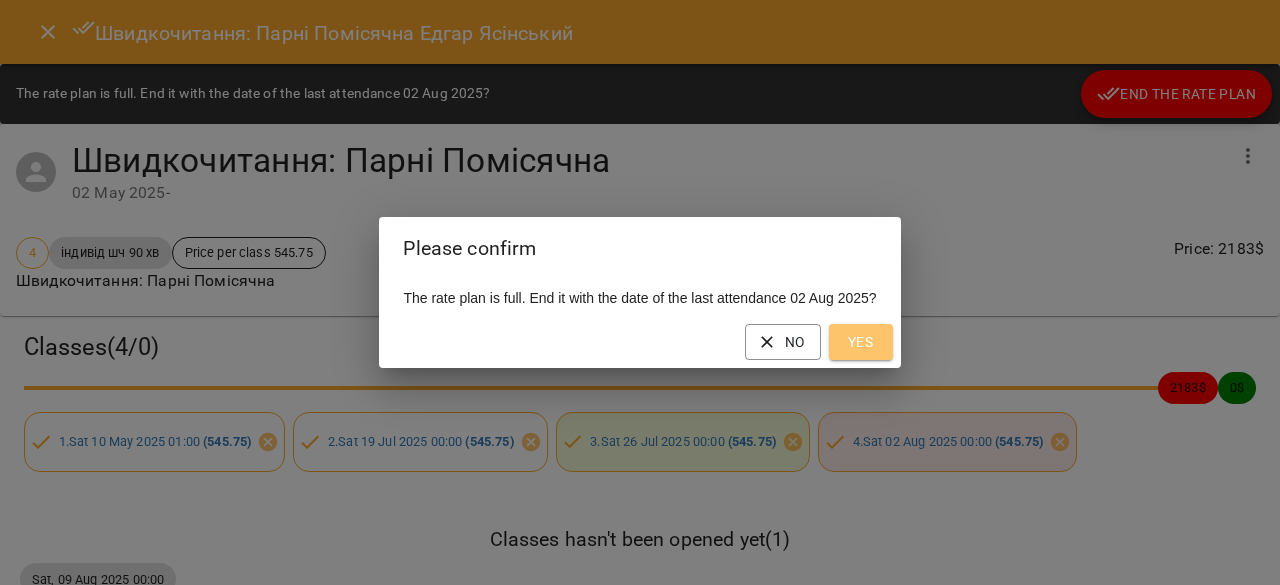 click on "Yes" at bounding box center [861, 342] 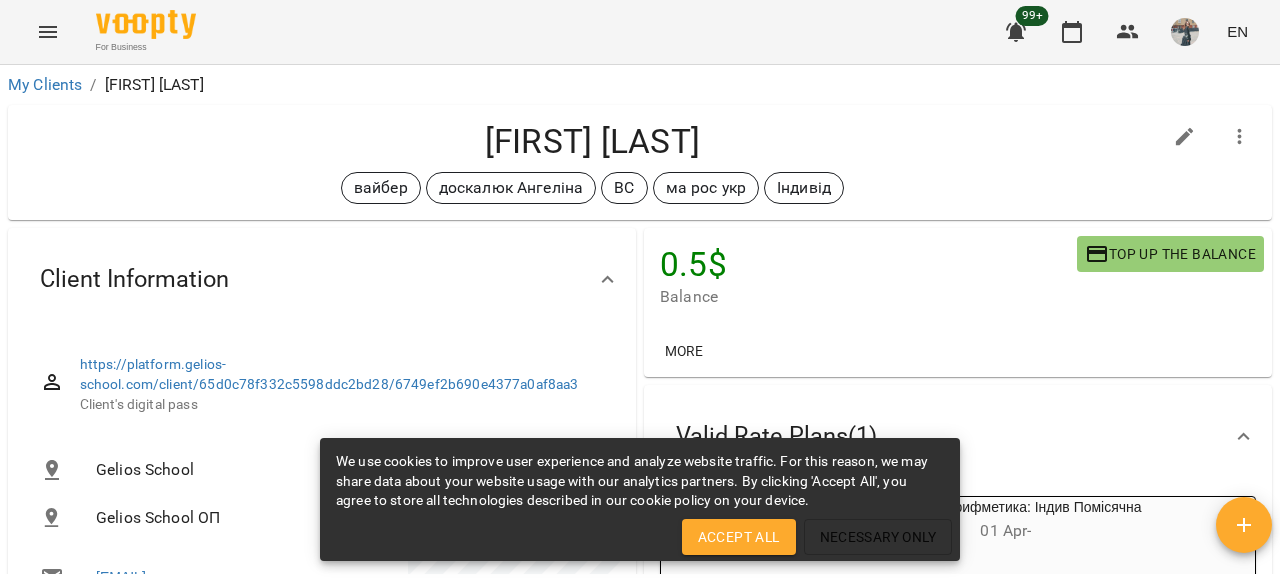 scroll, scrollTop: 0, scrollLeft: 0, axis: both 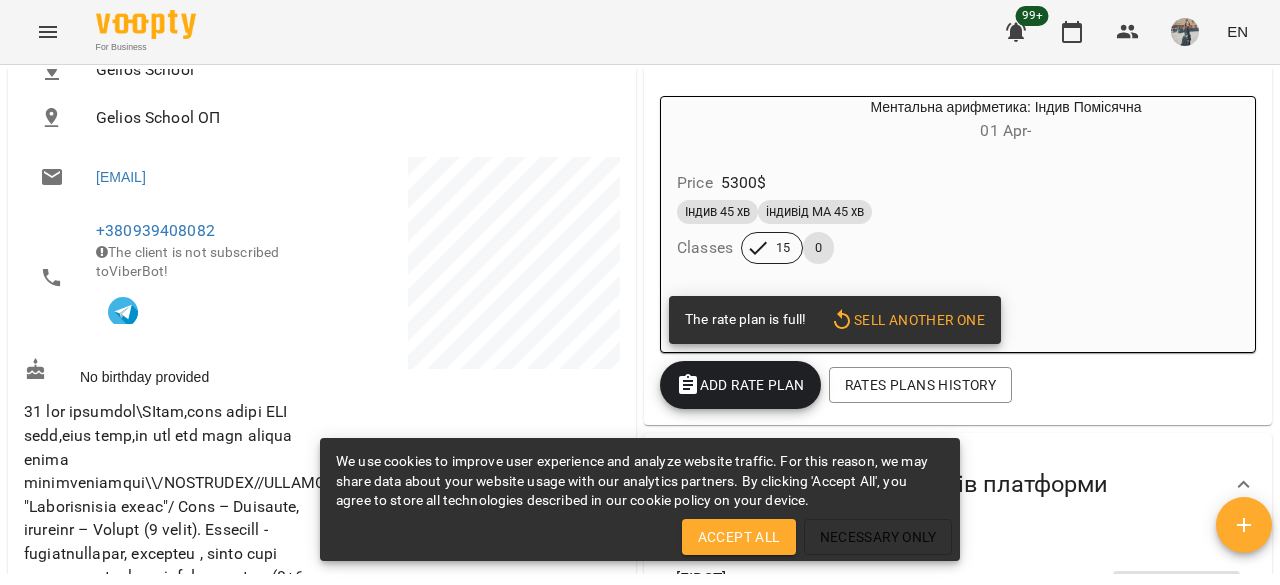 click on "Sell another one" at bounding box center [907, 320] 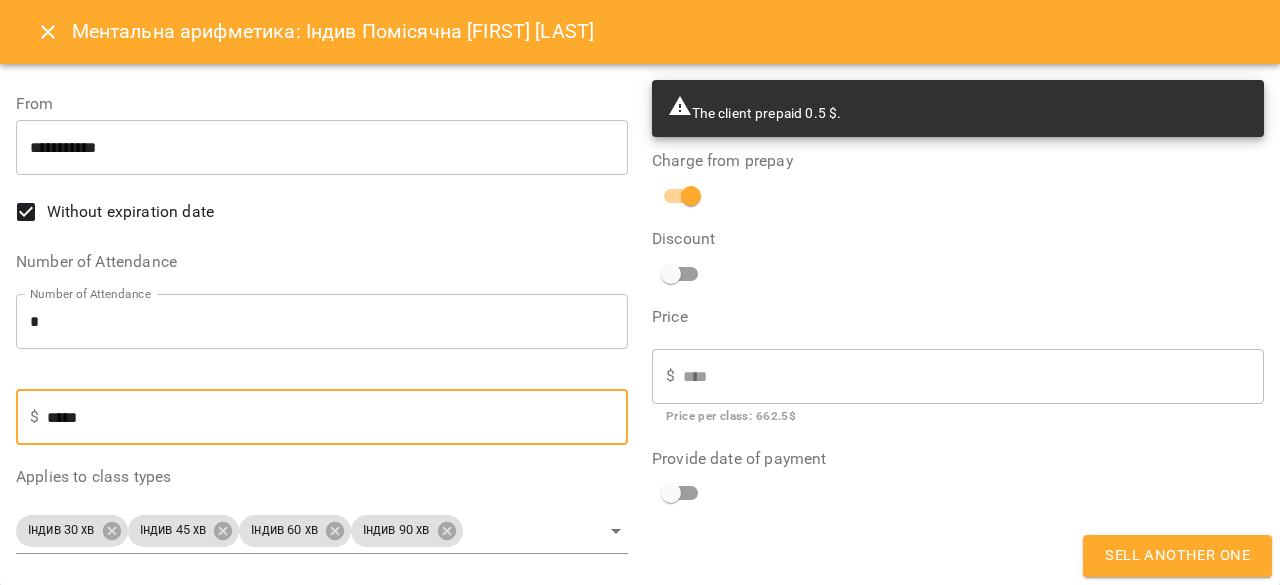 click on "*****" at bounding box center [337, 417] 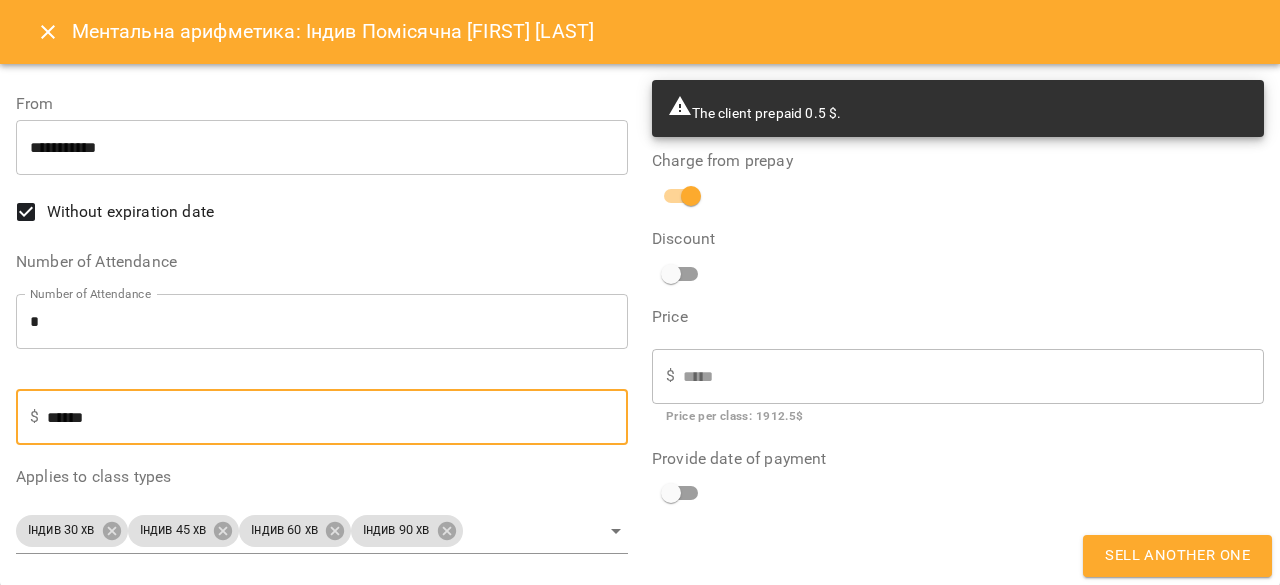 type on "******" 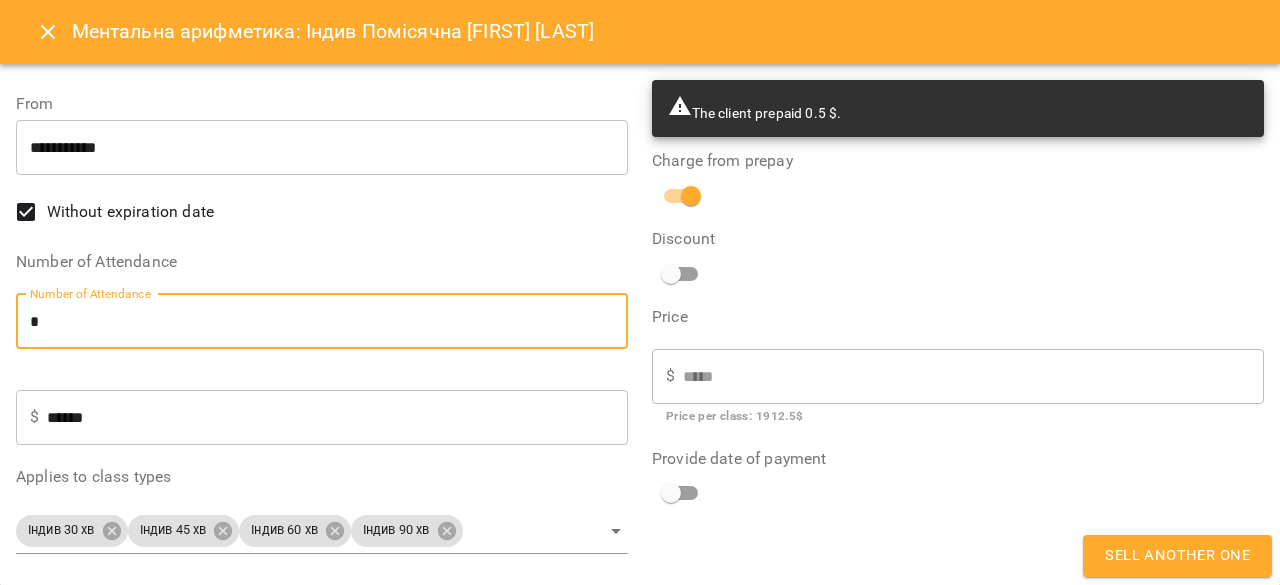 scroll, scrollTop: 0, scrollLeft: 0, axis: both 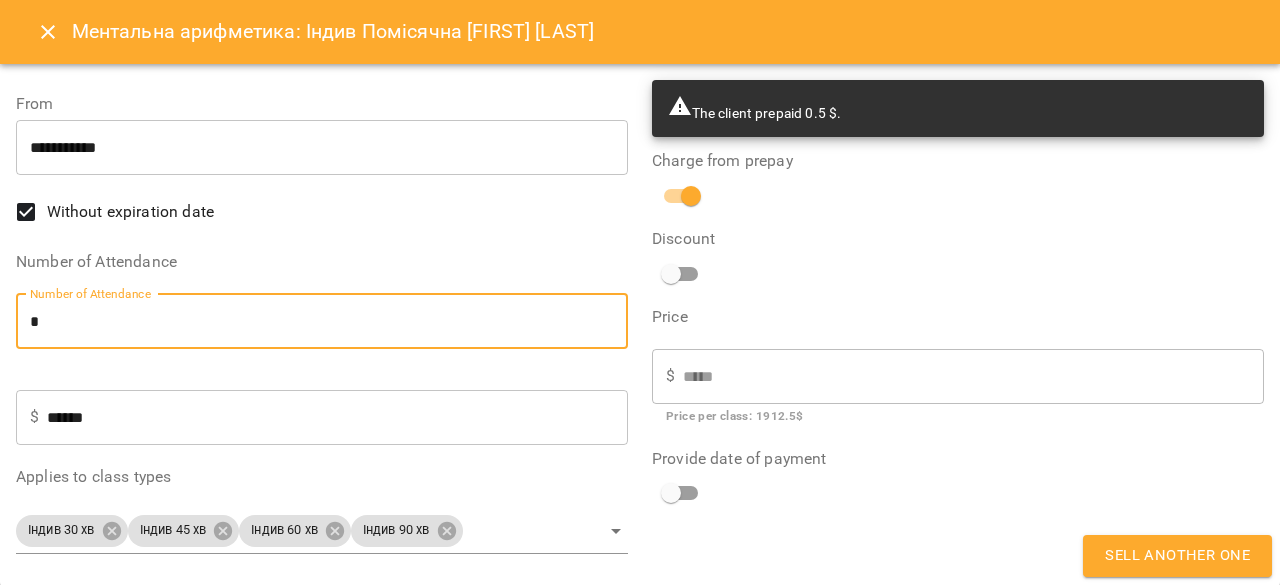 click on "For Business 99+ EN My Clients / [LAST] [FIRST] [LAST] [FIRST] вайбер доскалюк Ангеліна ВС ма рос укр Індивід 0.5 $ Balance Top up the balance More 787.5   $ Rate Plan 787.5 $   No Purpose 0 $   Ментальна арифметика: Індив Помісячна -11925 $   Ментальна арифметика: Індив 3м 11925 $   Математика: індив часткова -787   $ Single Attendance -787 $   індивід МА 45 хв 0 $   Пробне заняття  Valid Rate Plans ( 1 ) Ментальна арифметика: Індив Помісячна [DATE] -   Price 5300 $ Індив 45 хв індивід МА 45 хв Classes 15 0 The rate plan is full! Sell another one Add Rate plan Rates Plans History Підключення користувачів платформи [FIRST] Зареєстровано: [DATE] [TIME] Gelios School Mo" at bounding box center [640, 325] 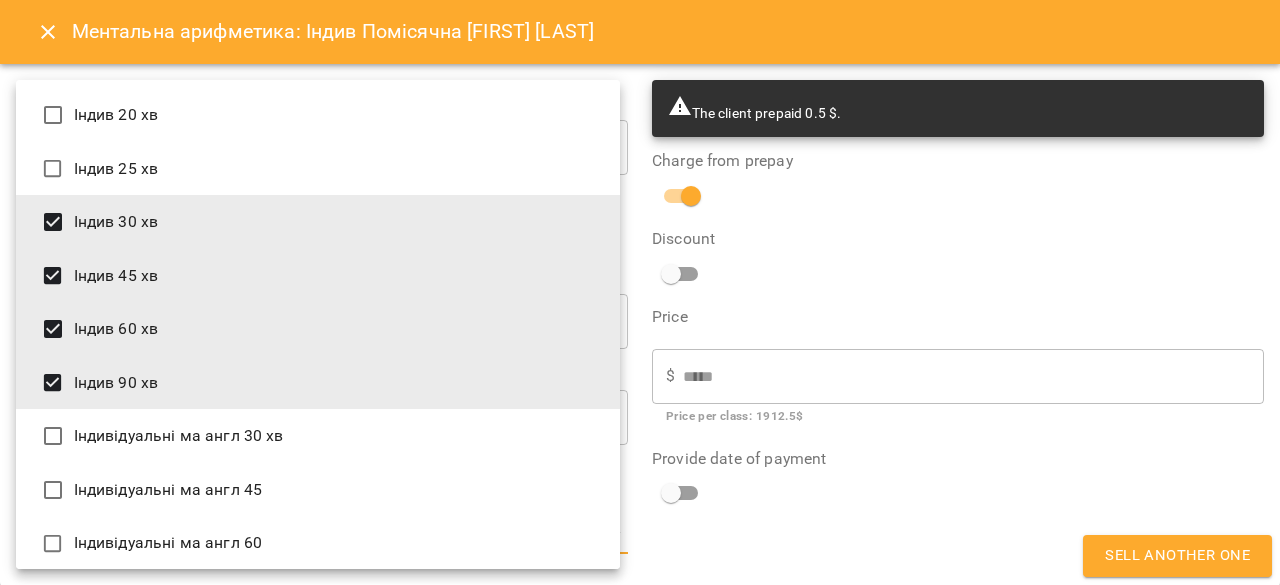 click on "Індив 30 хв" at bounding box center [318, 222] 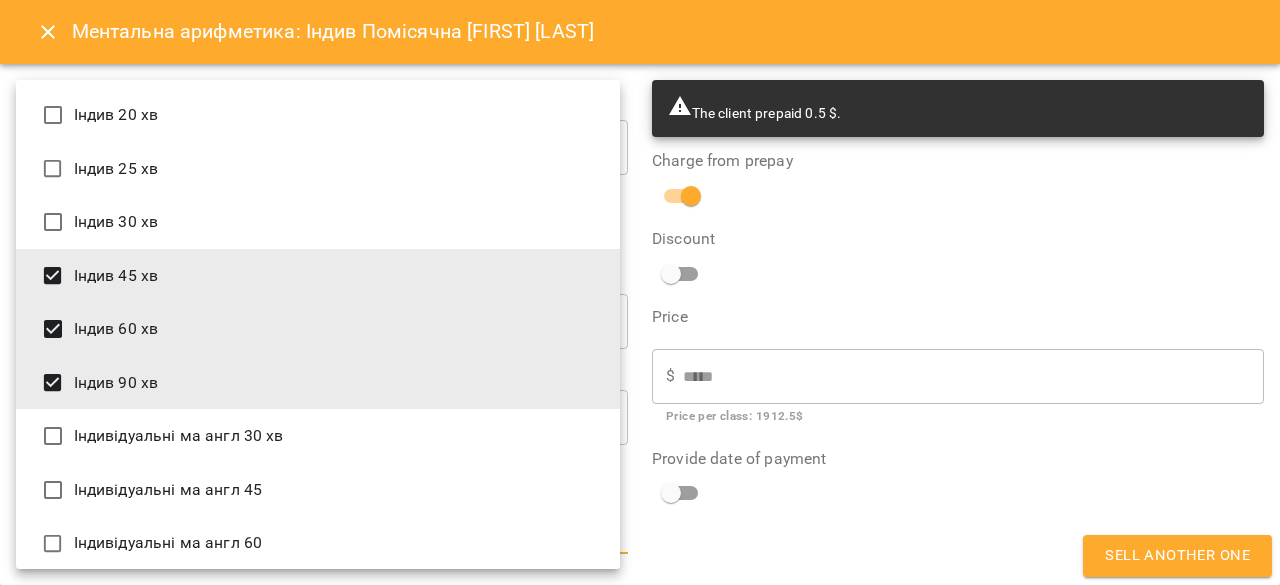 click on "Індив 45 хв" at bounding box center [318, 276] 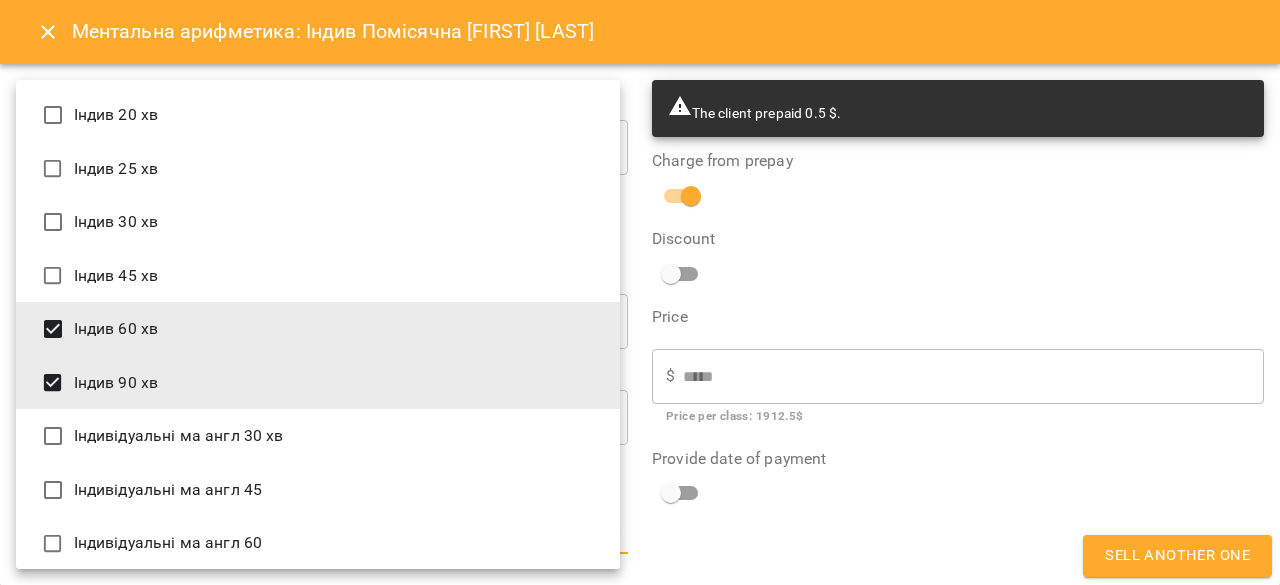 click on "Індив 45 хв" at bounding box center (318, 276) 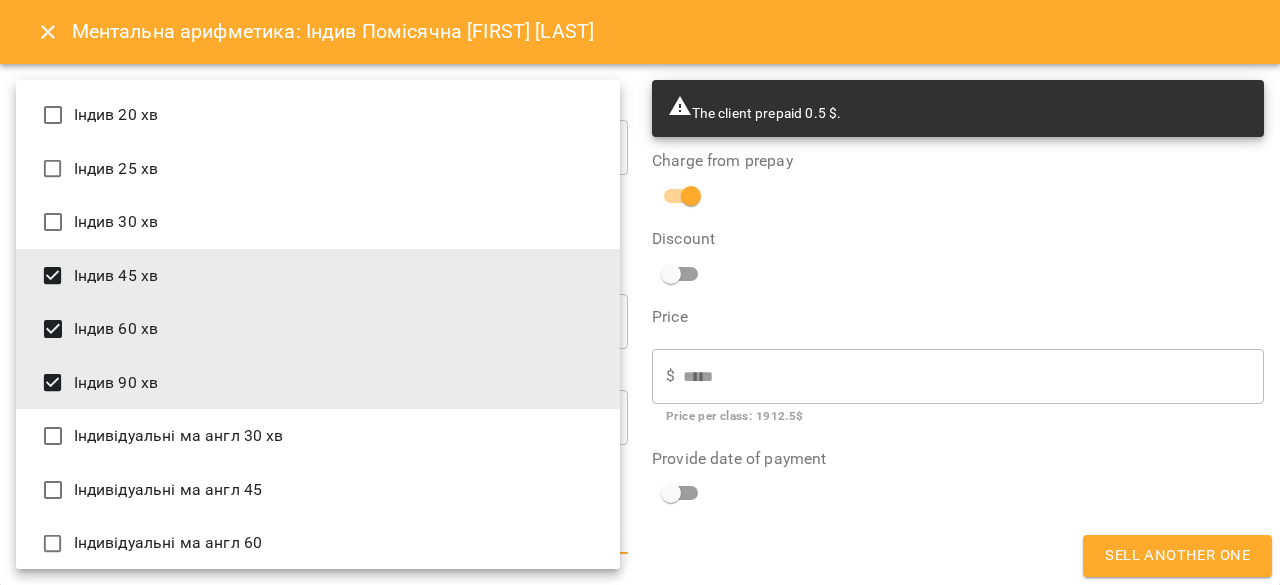 click on "Індив 60 хв" at bounding box center [318, 329] 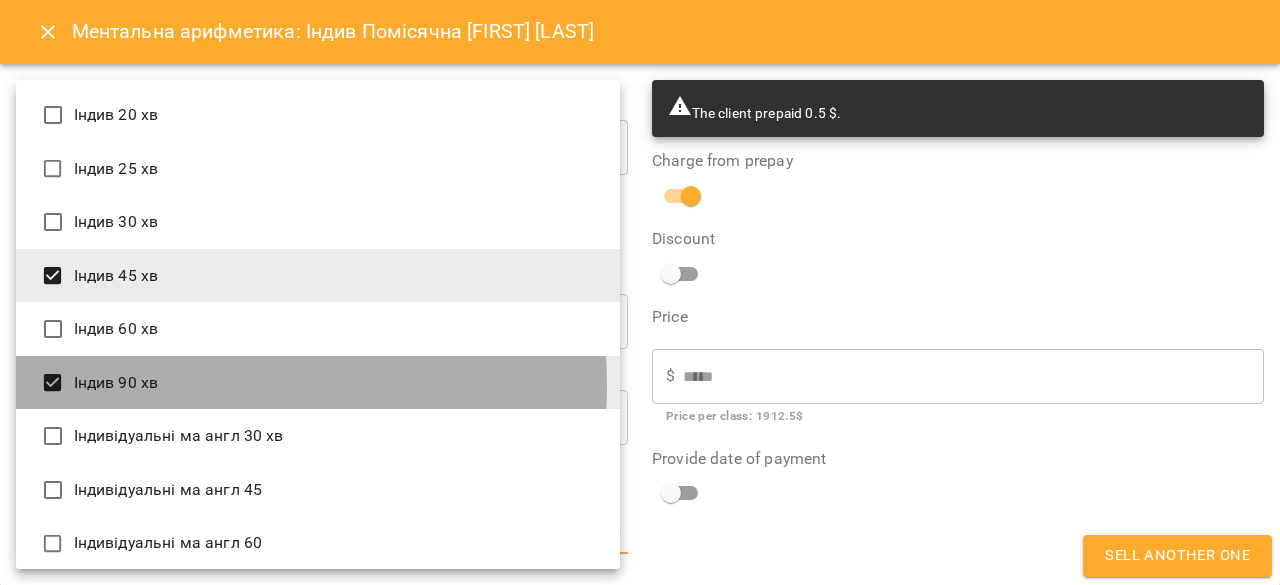 click on "Індив 90 хв" at bounding box center [318, 383] 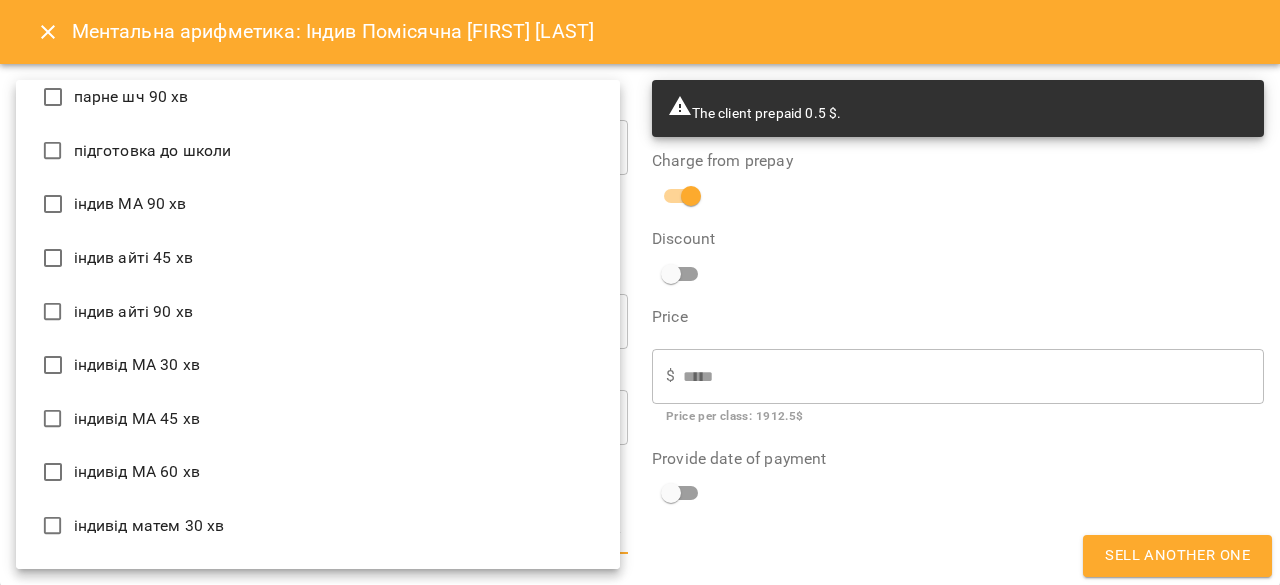 scroll, scrollTop: 1600, scrollLeft: 0, axis: vertical 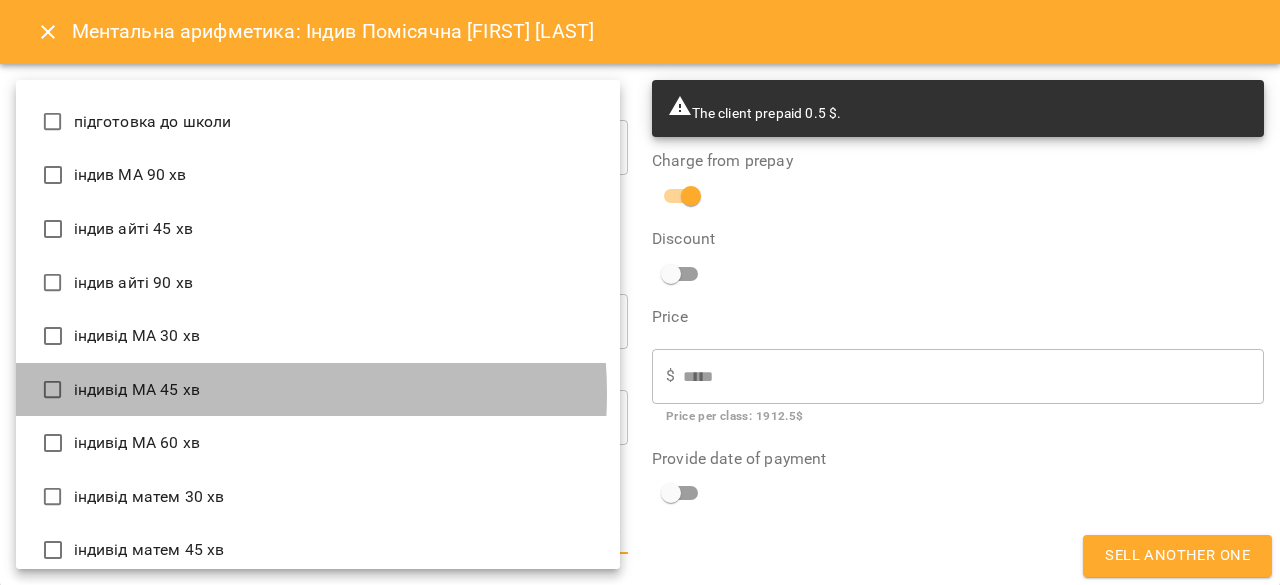 click on "індивід МА 45 хв" at bounding box center (318, 390) 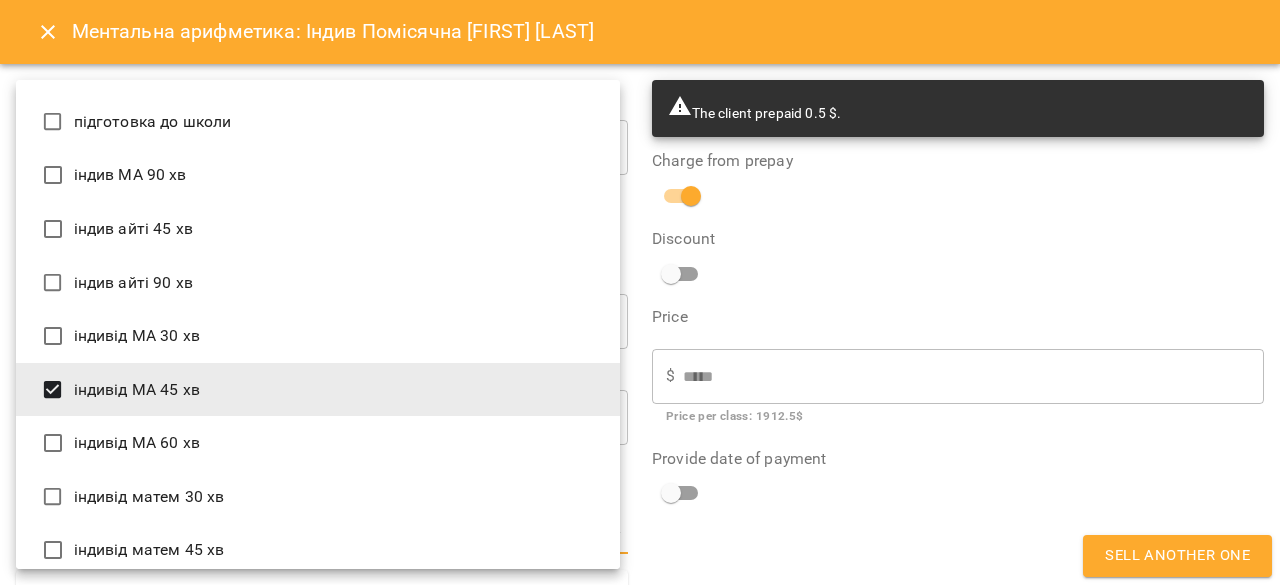 click at bounding box center [640, 292] 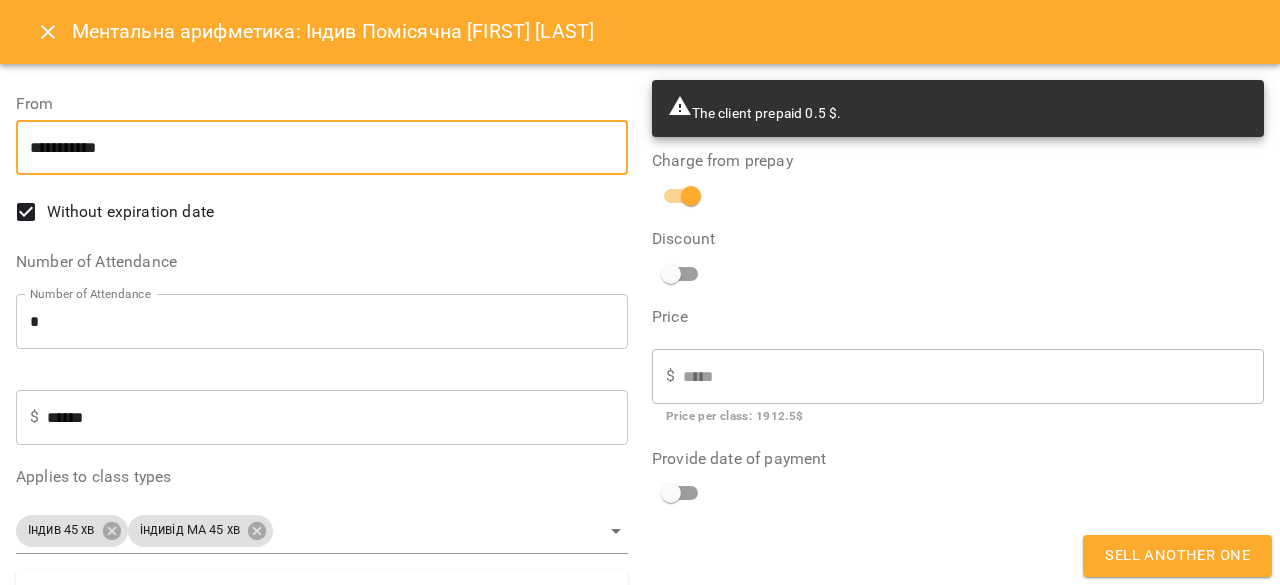 click on "**********" at bounding box center [322, 148] 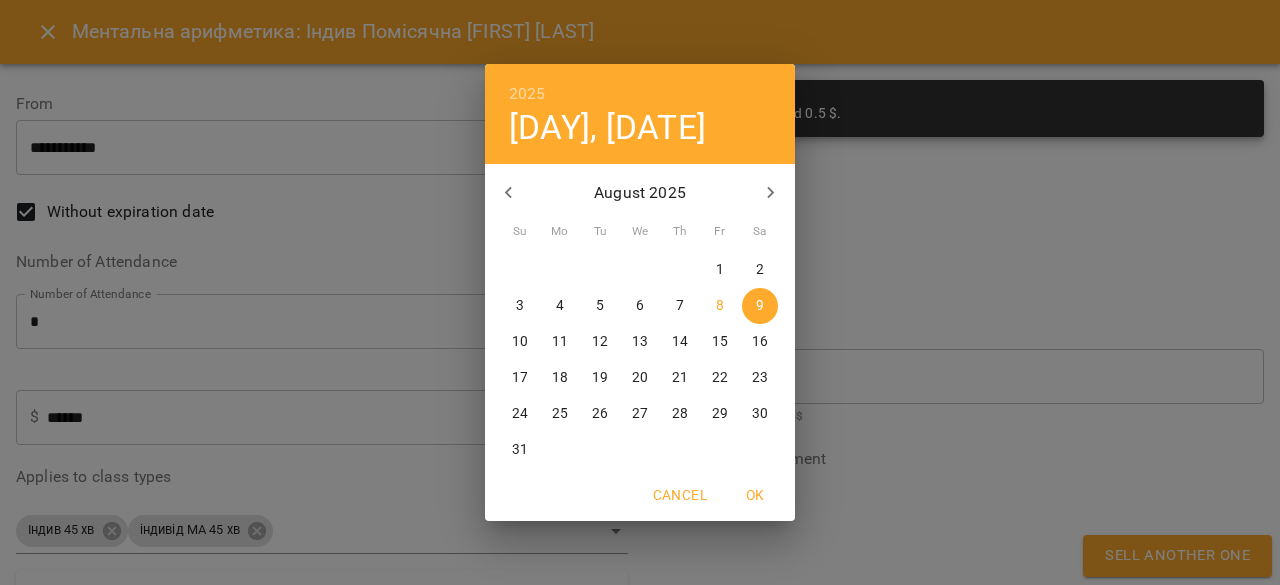 drag, startPoint x: 512, startPoint y: 184, endPoint x: 514, endPoint y: 229, distance: 45.044422 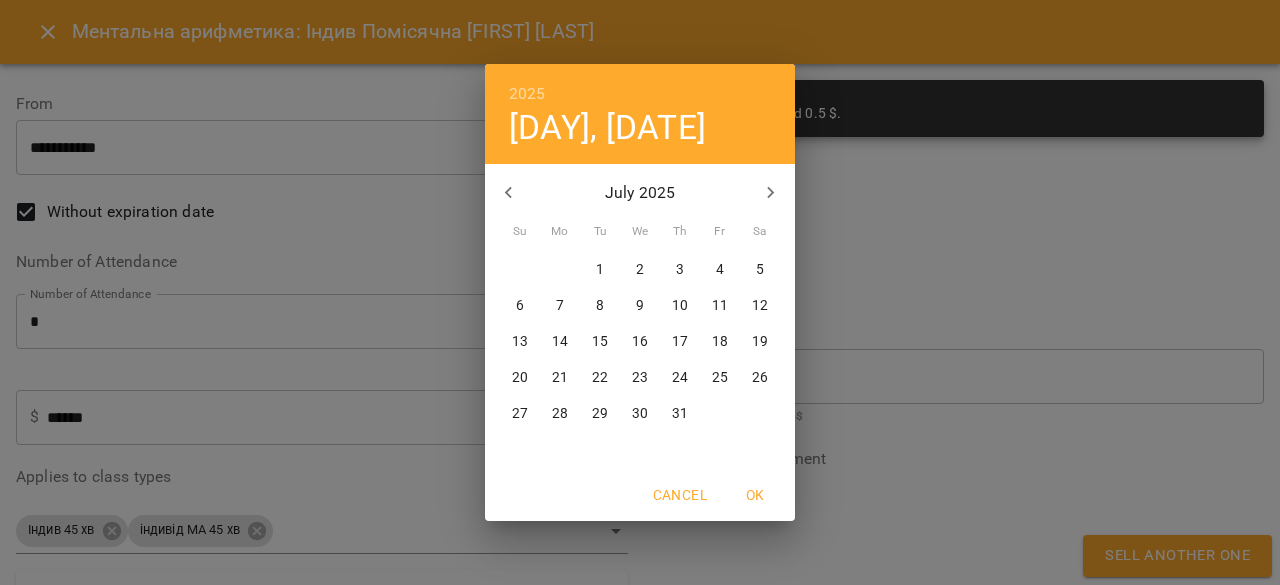 click on "30" at bounding box center (640, 414) 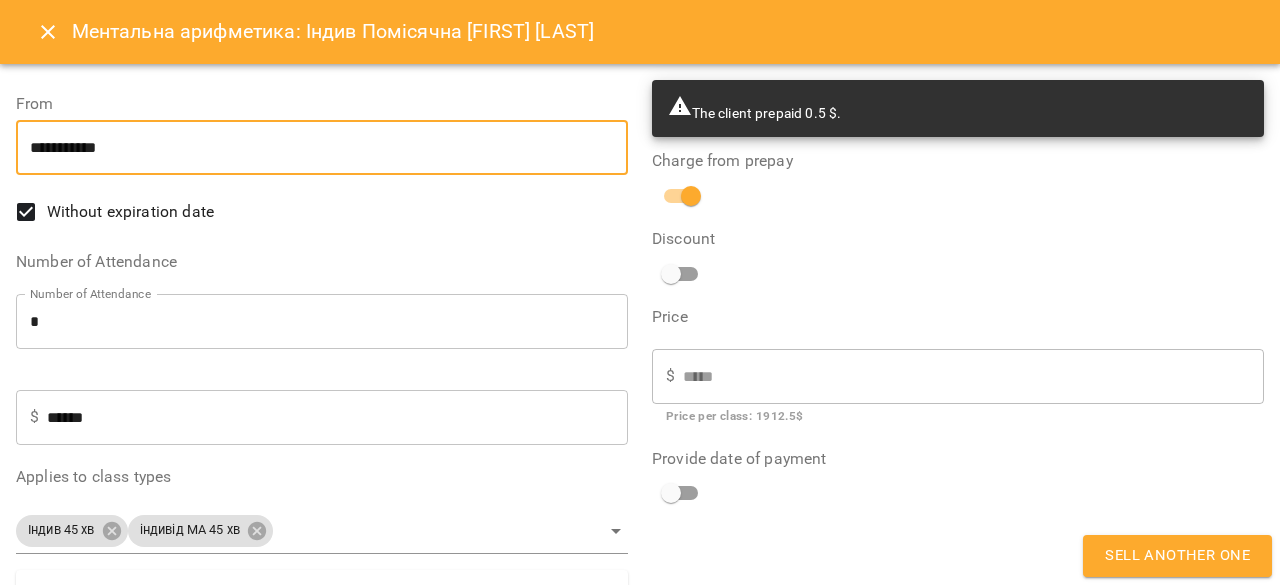 click on "Sell another one" at bounding box center (1177, 556) 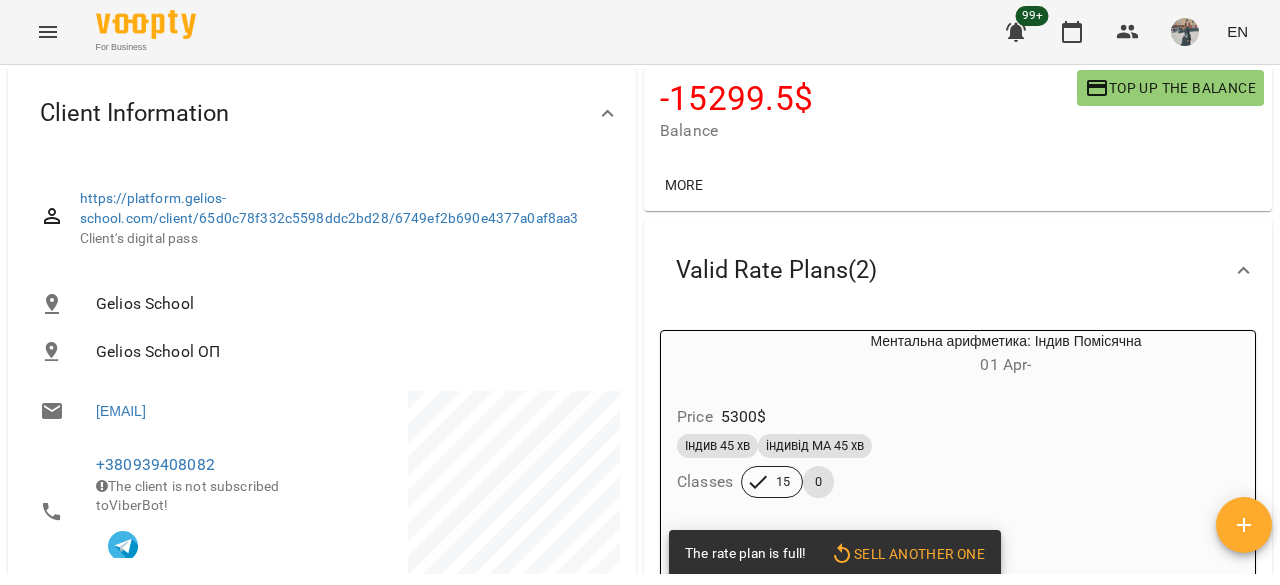 scroll, scrollTop: 100, scrollLeft: 0, axis: vertical 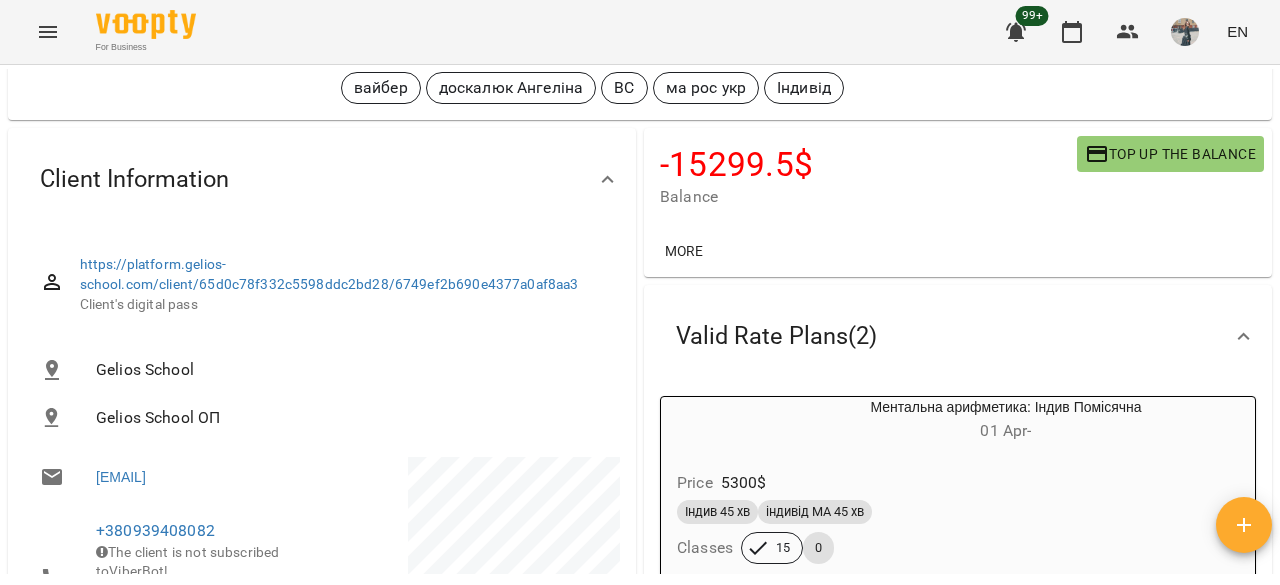 click on "Top up the balance" at bounding box center [1170, 154] 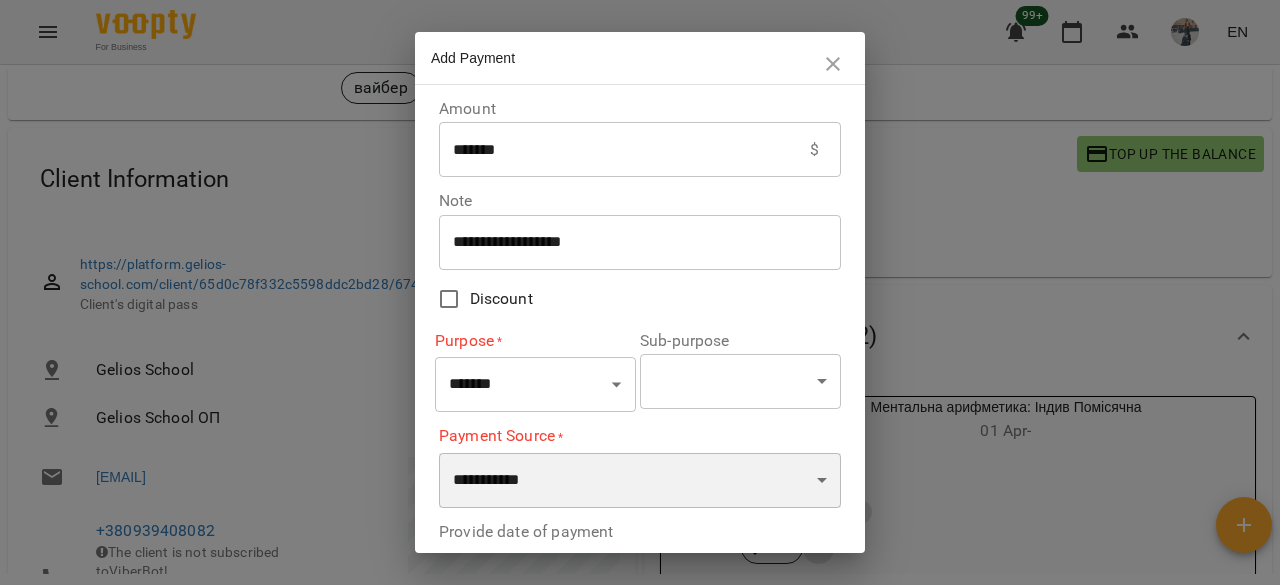click on "**********" at bounding box center [640, 481] 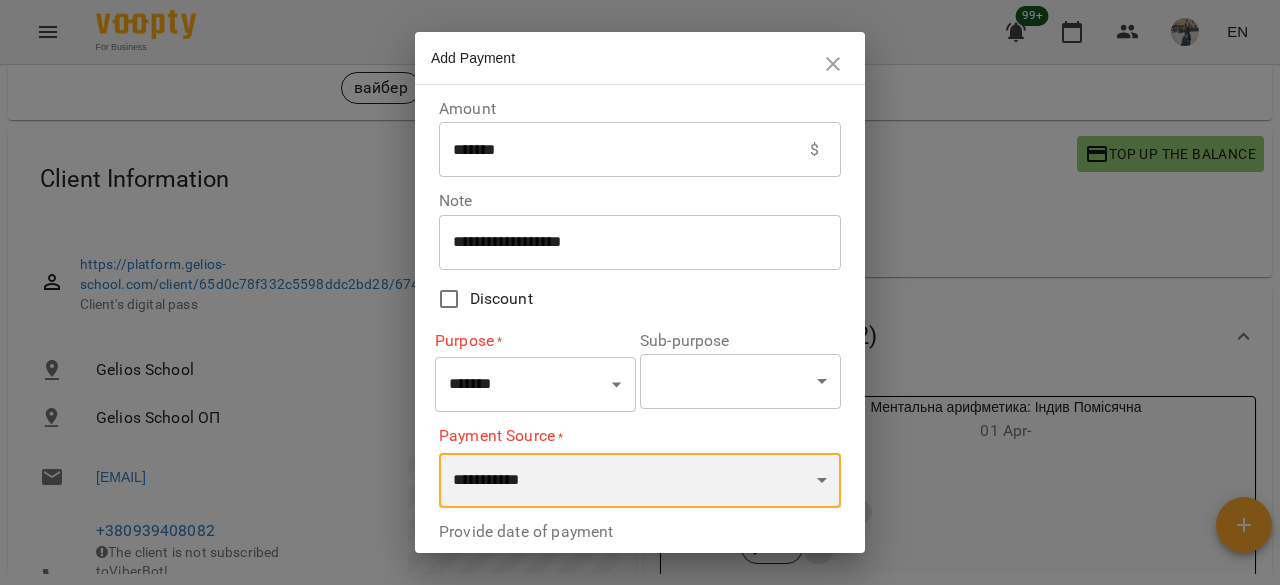 select on "****" 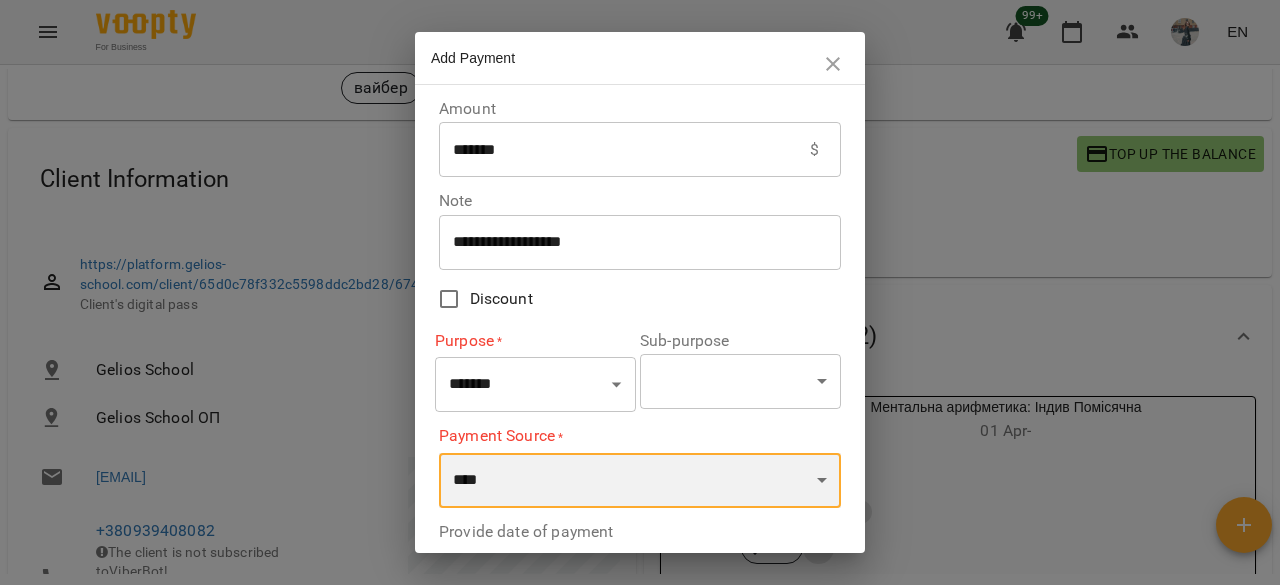 click on "**********" at bounding box center (640, 481) 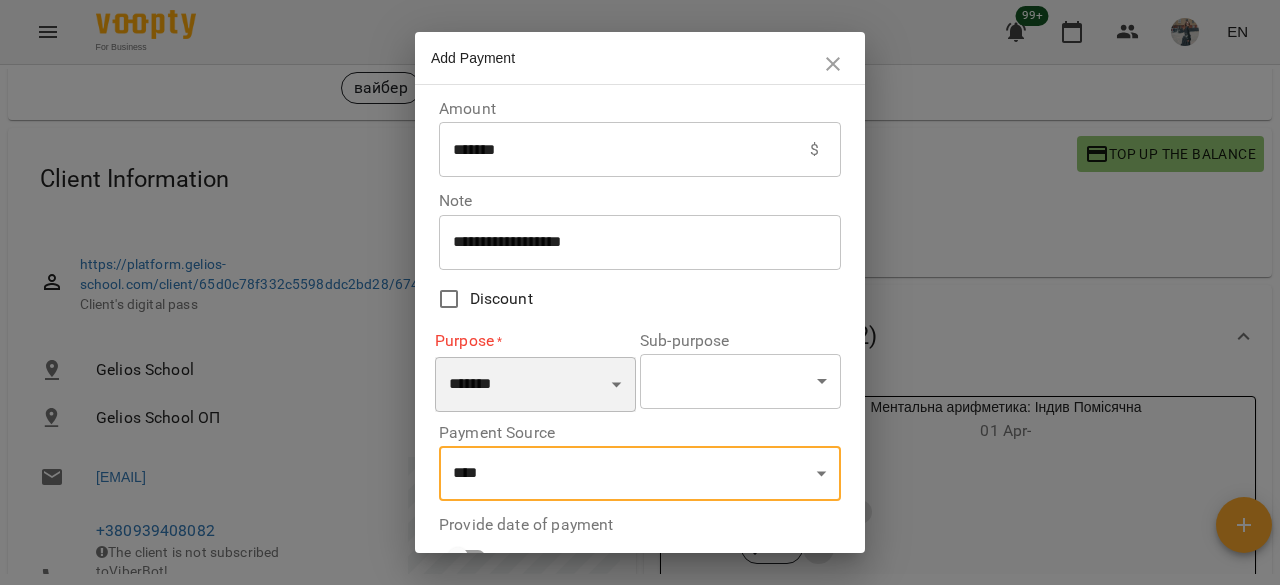 click on "**********" at bounding box center [535, 385] 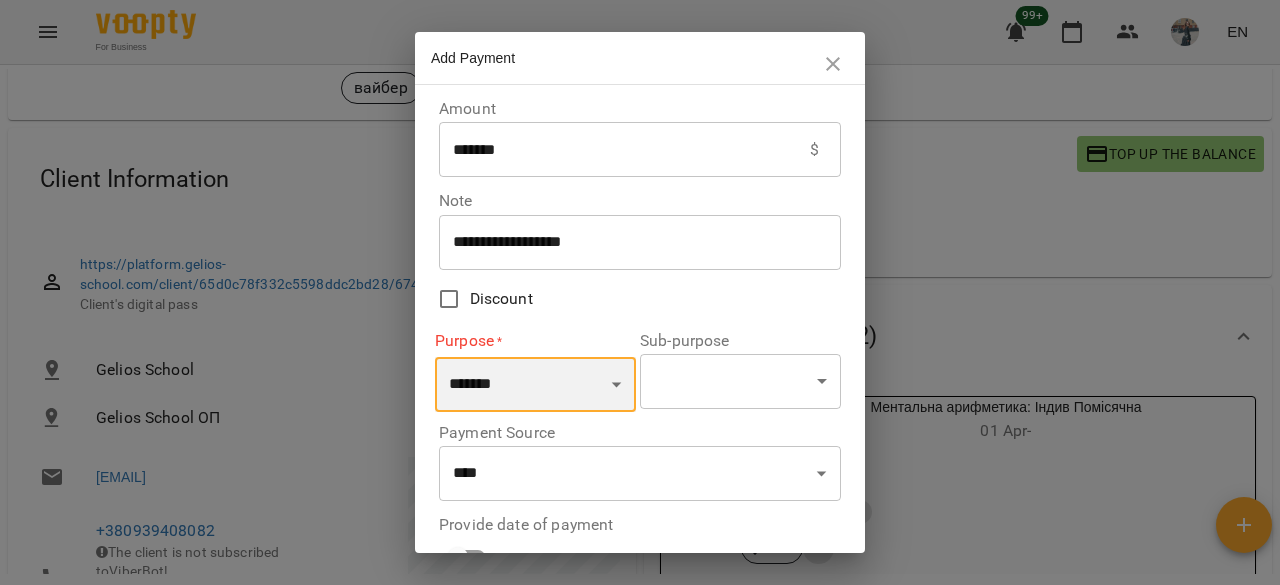 select on "**********" 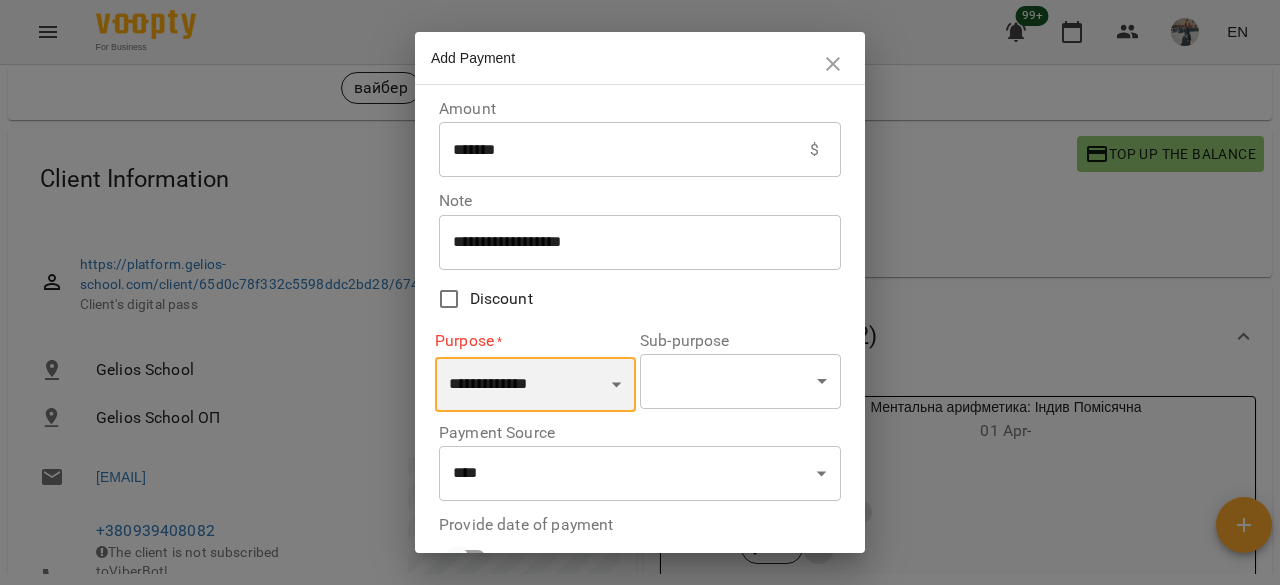 click on "**********" at bounding box center (535, 385) 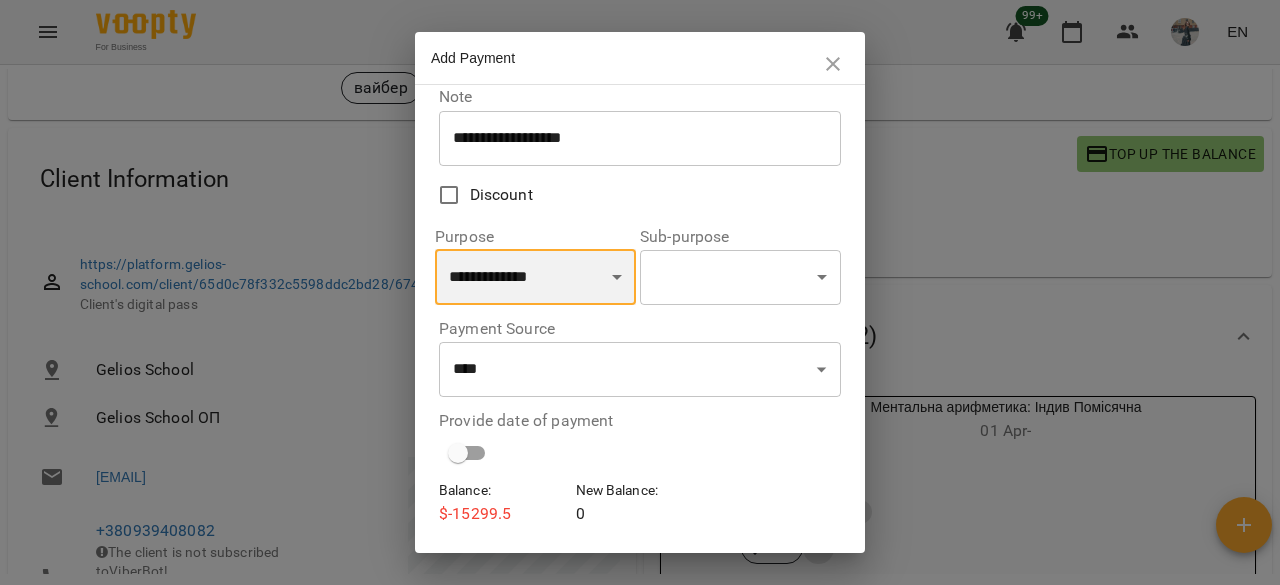 scroll, scrollTop: 162, scrollLeft: 0, axis: vertical 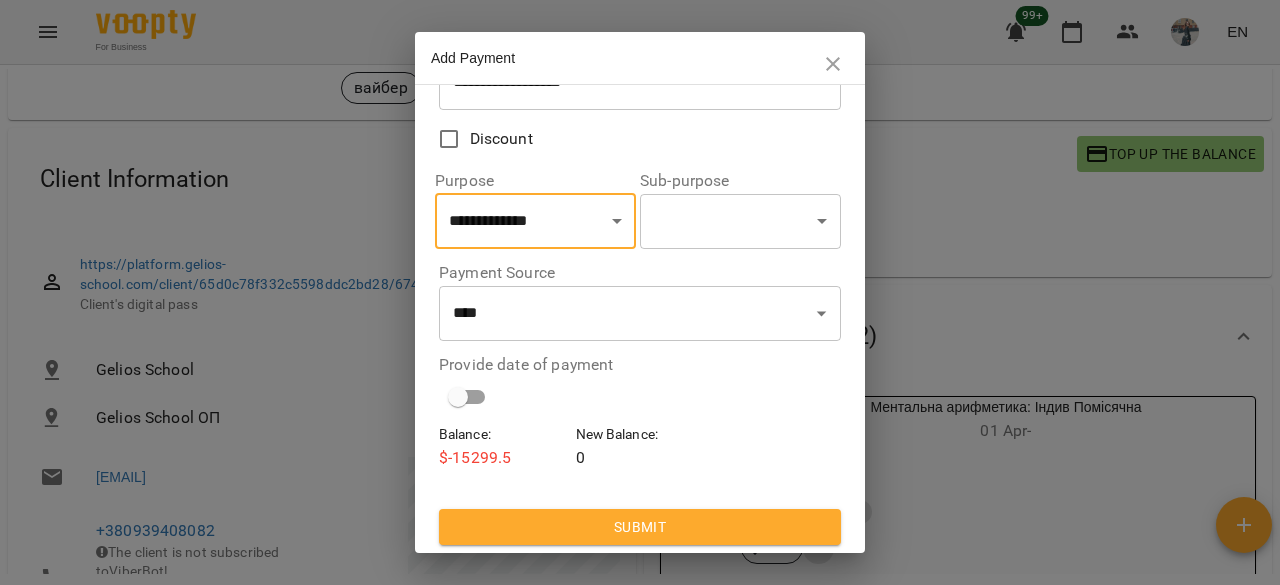 click on "Submit" at bounding box center [640, 527] 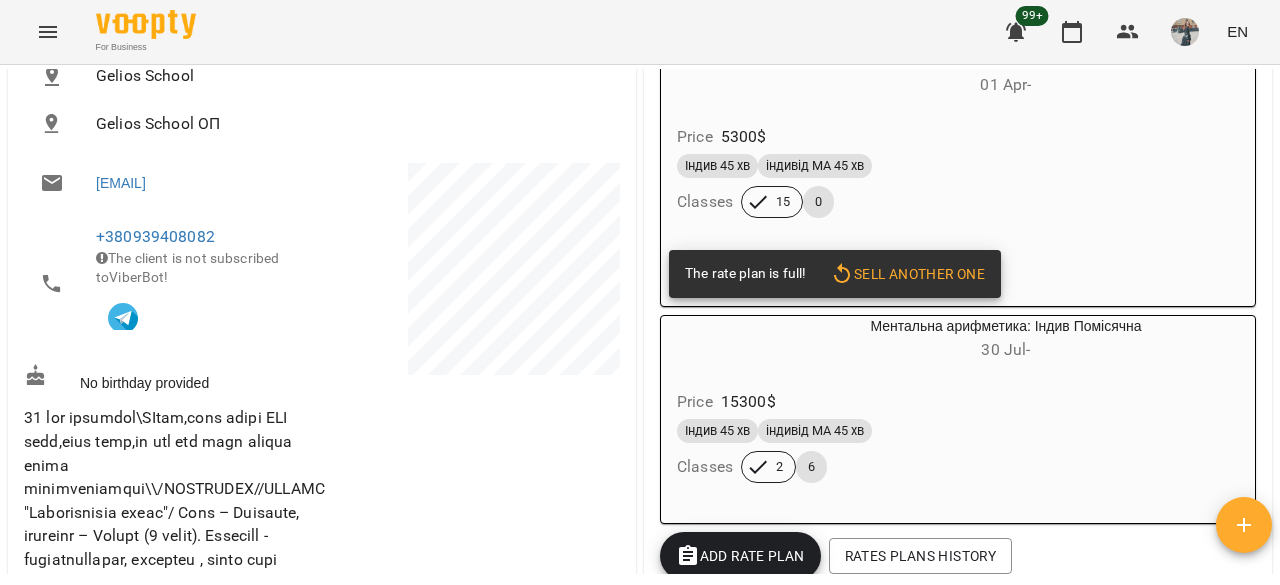 scroll, scrollTop: 300, scrollLeft: 0, axis: vertical 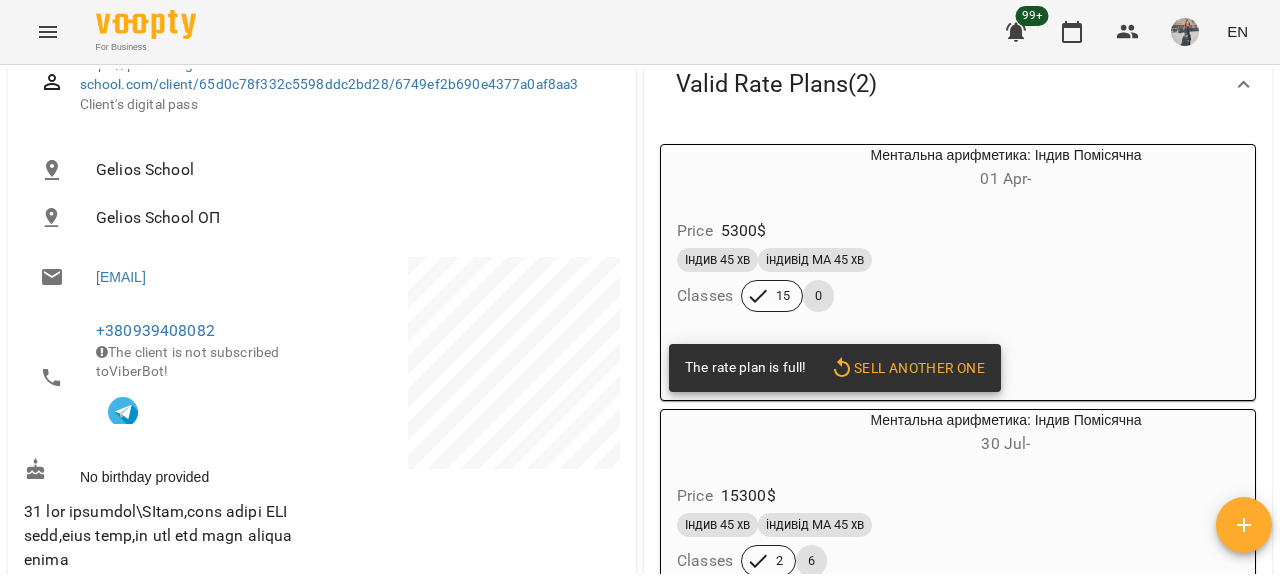 click on "Індив 45 хв індивід МА 45 хв Classes 15 0" at bounding box center (958, 280) 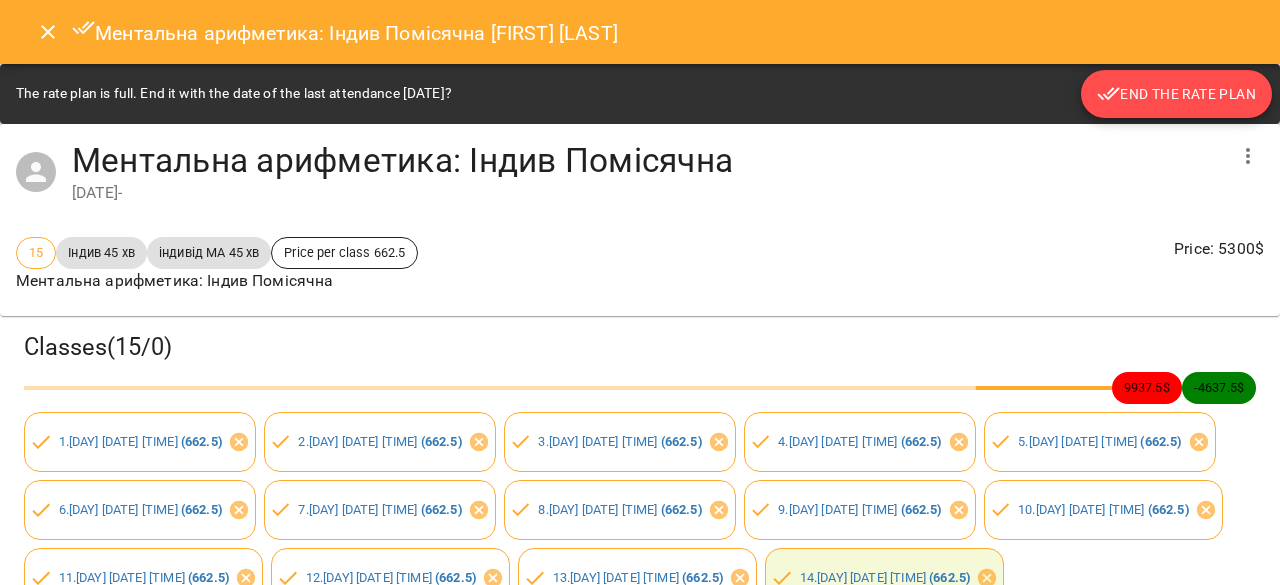 click on "End the rate plan" at bounding box center (1176, 94) 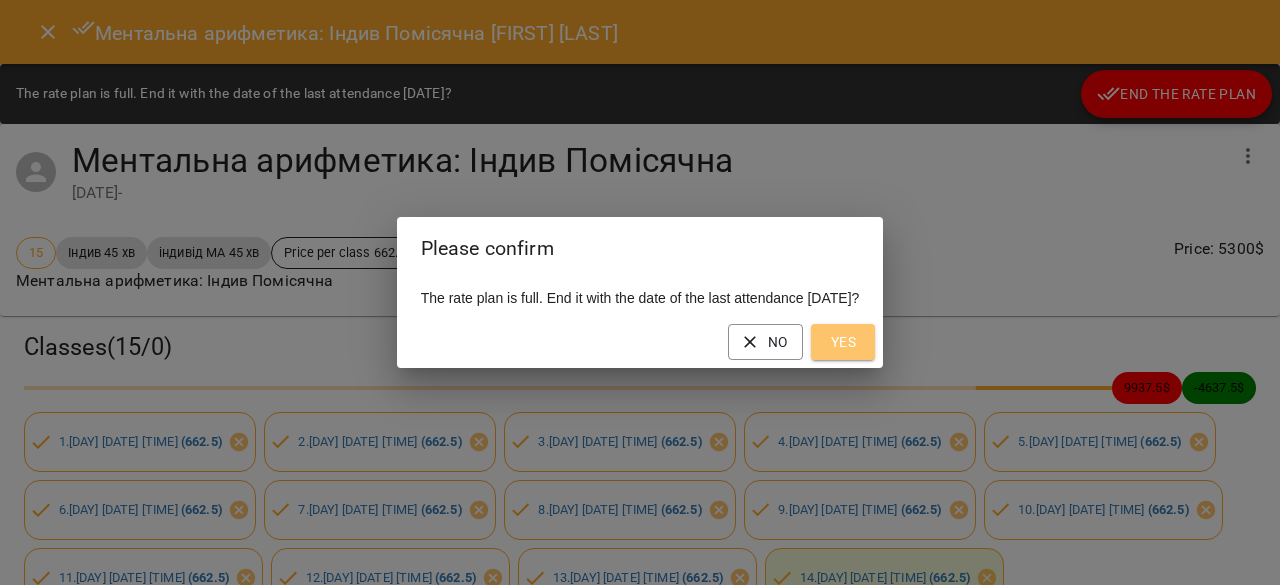 click on "Yes" at bounding box center [843, 342] 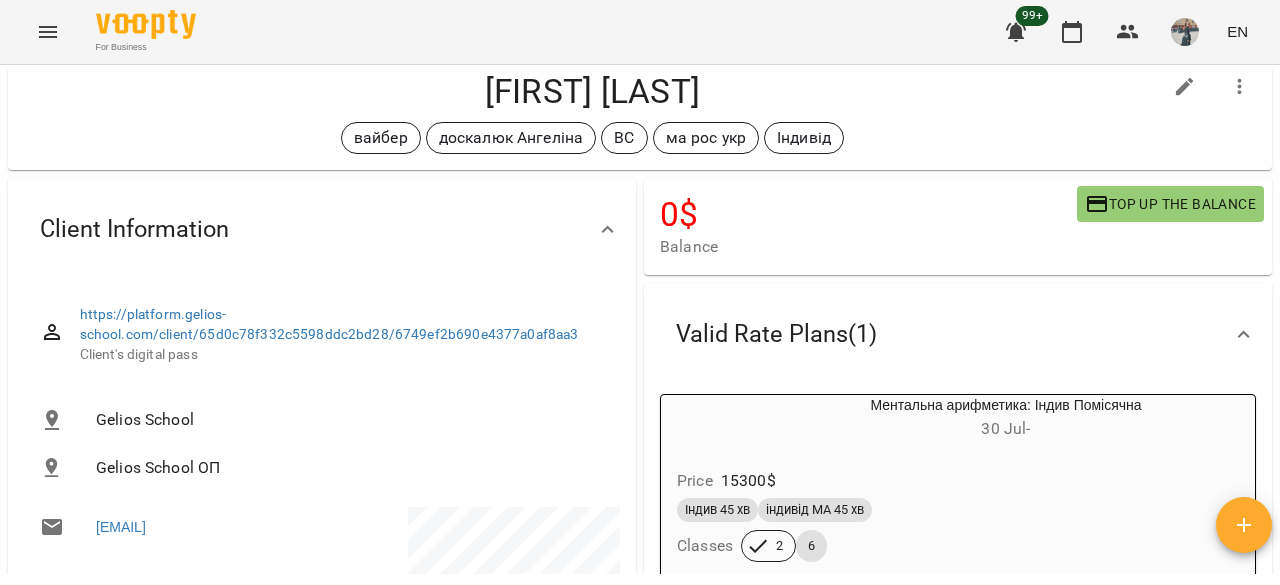 scroll, scrollTop: 0, scrollLeft: 0, axis: both 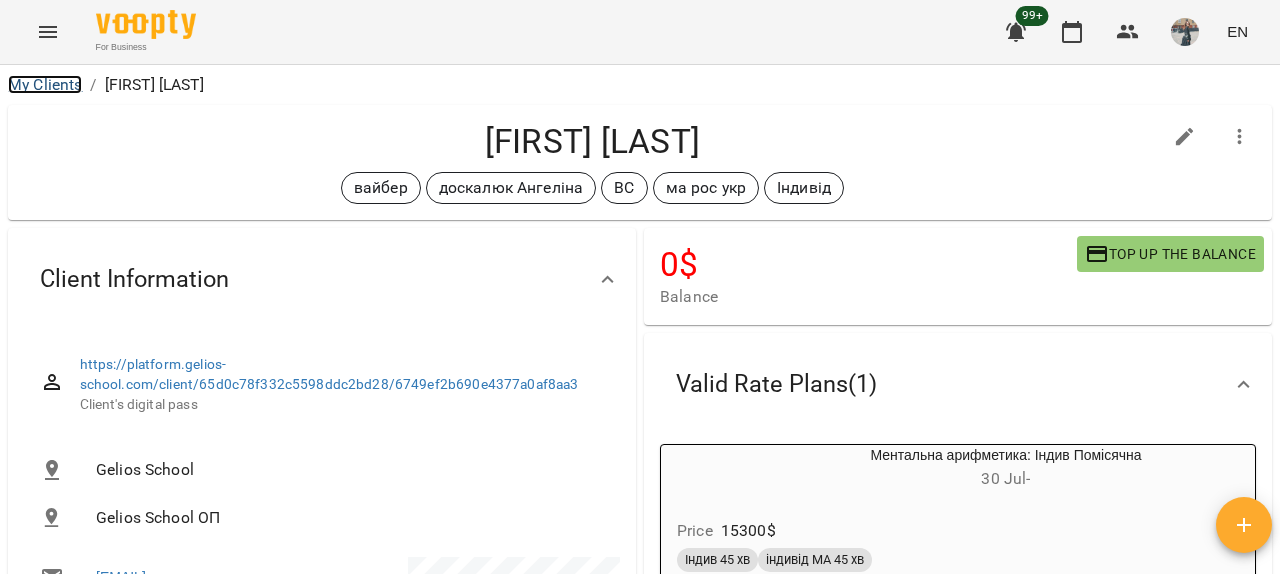 click on "My Clients" at bounding box center [45, 84] 